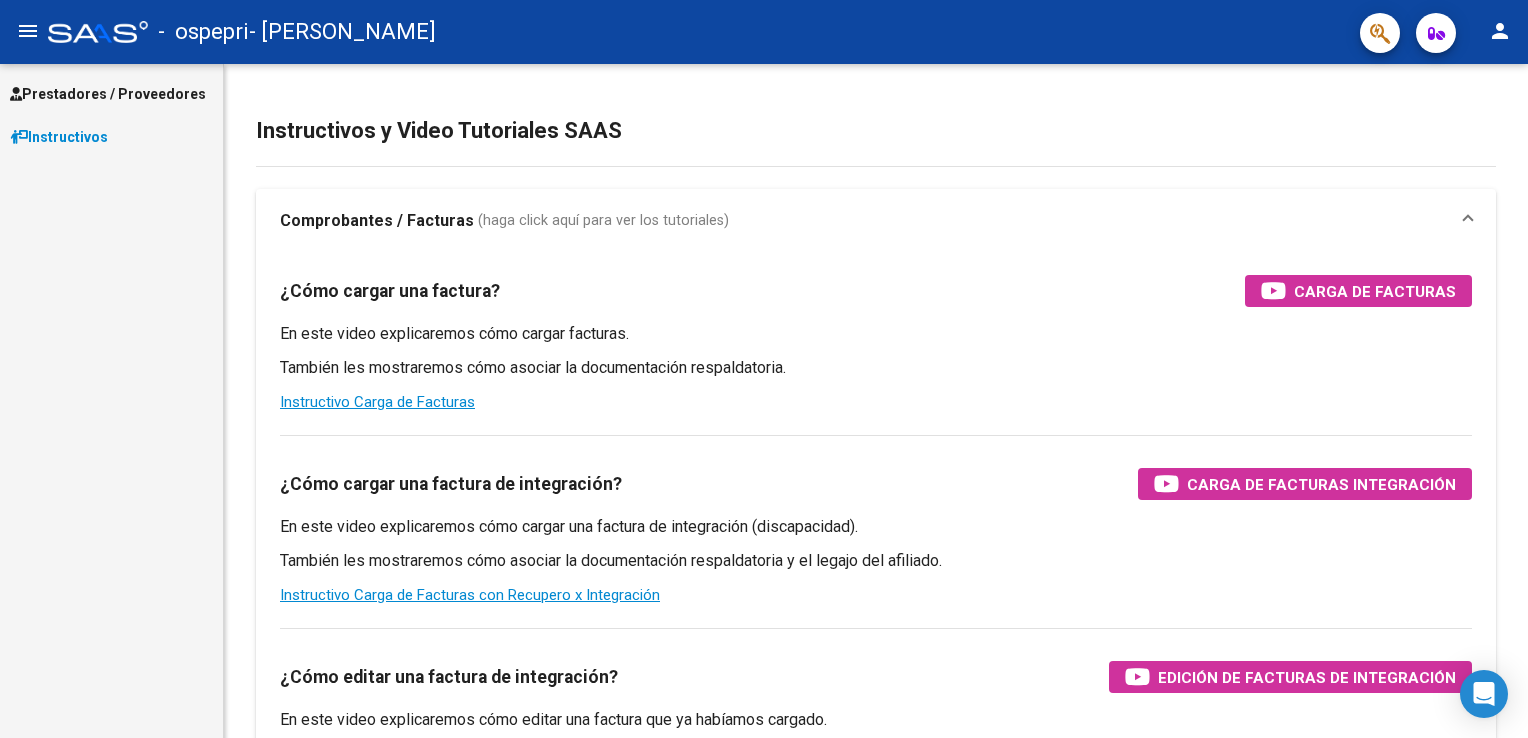 scroll, scrollTop: 0, scrollLeft: 0, axis: both 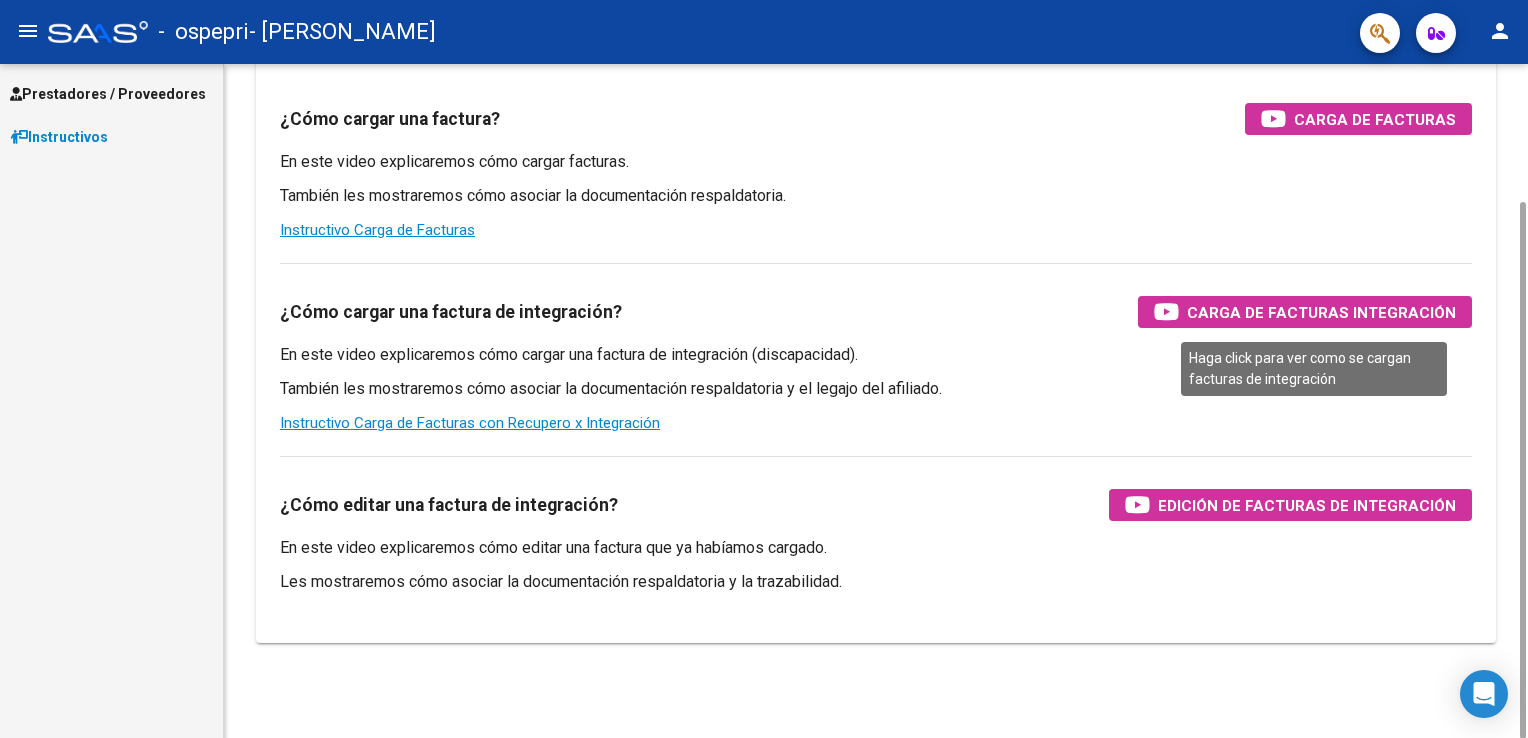 click on "Carga de Facturas Integración" at bounding box center [1321, 312] 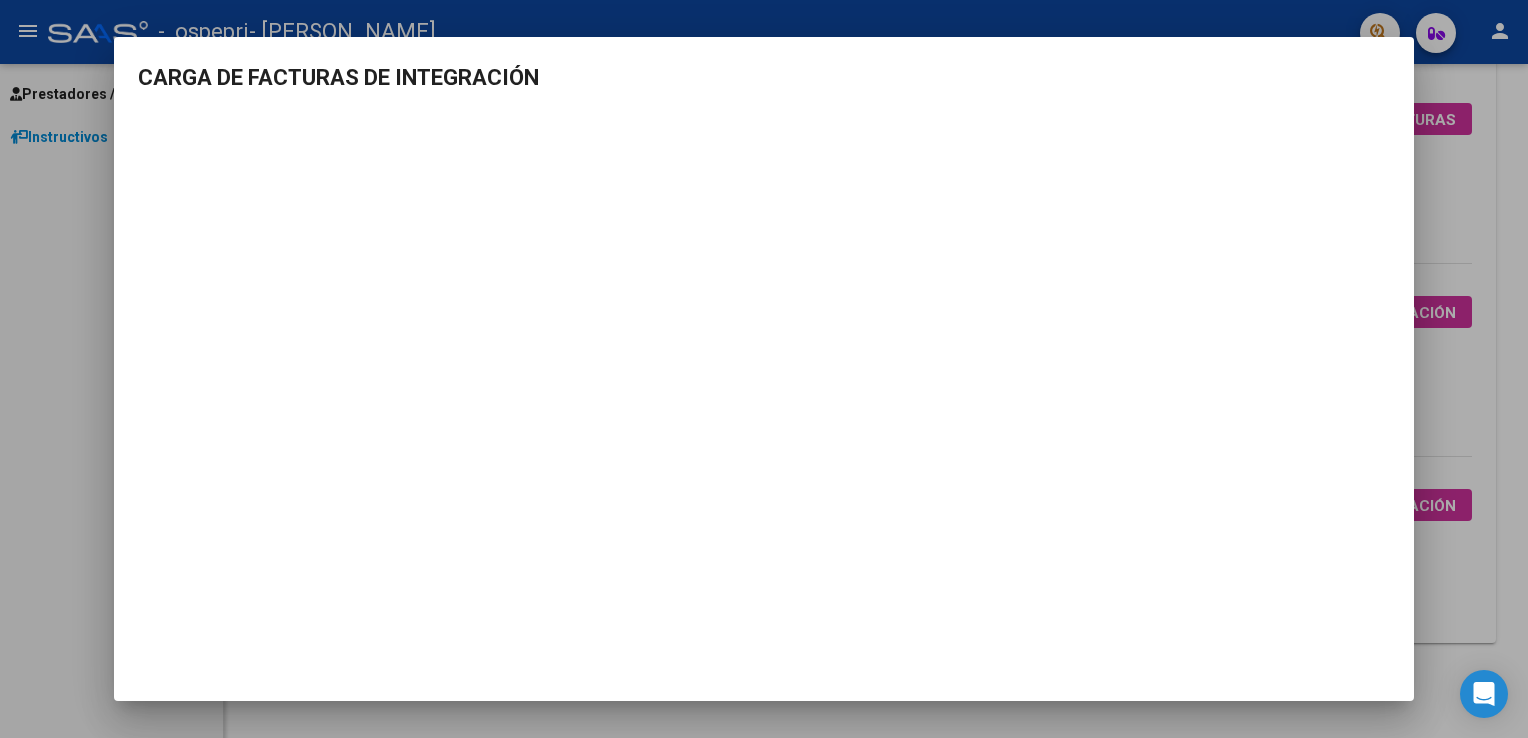 click at bounding box center (764, 369) 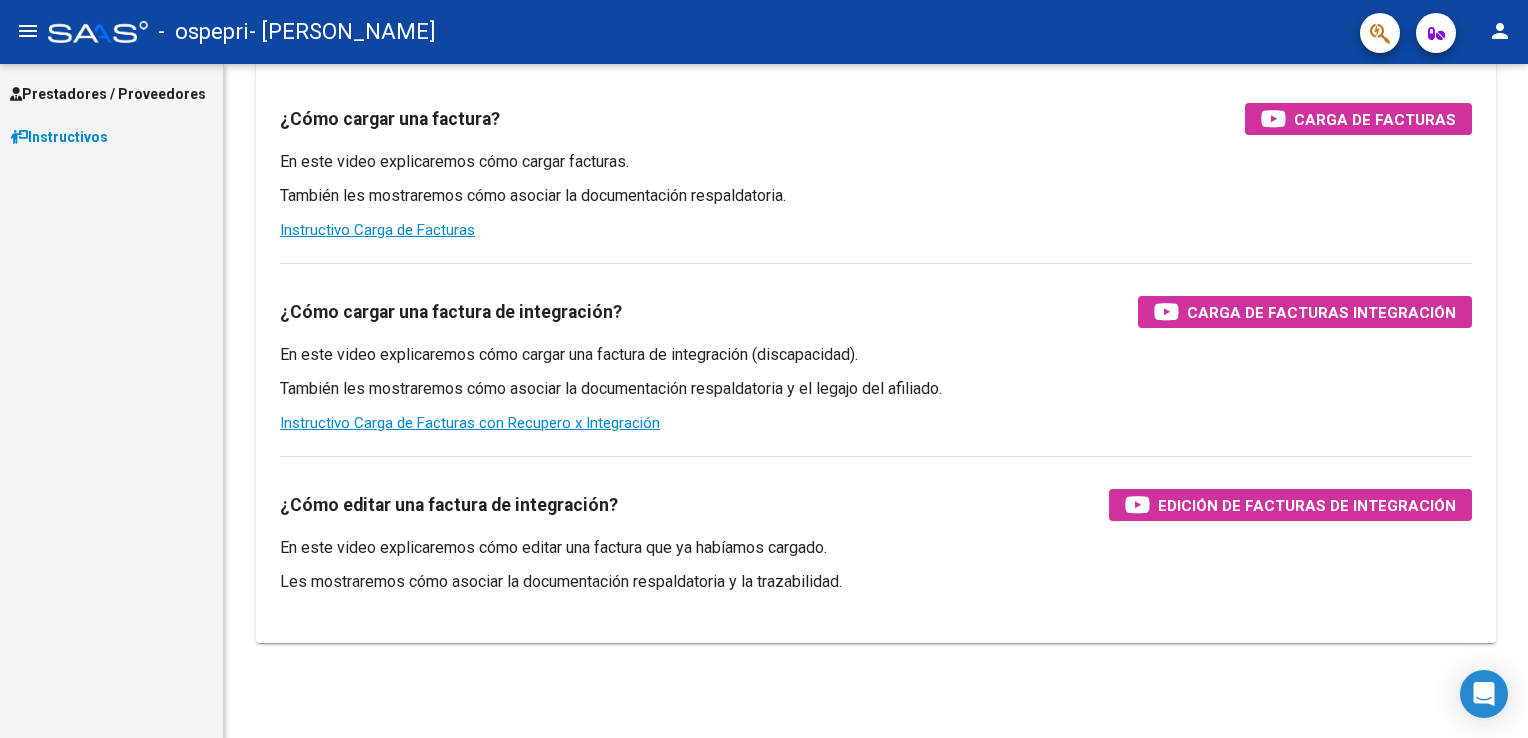 click on "Prestadores / Proveedores Facturas - Listado/Carga Facturas - Documentación Pagos x Transferencia Auditorías - Listado Auditorías - Comentarios Auditorías - Cambios Área Prestadores - Listado    Instructivos" at bounding box center (111, 401) 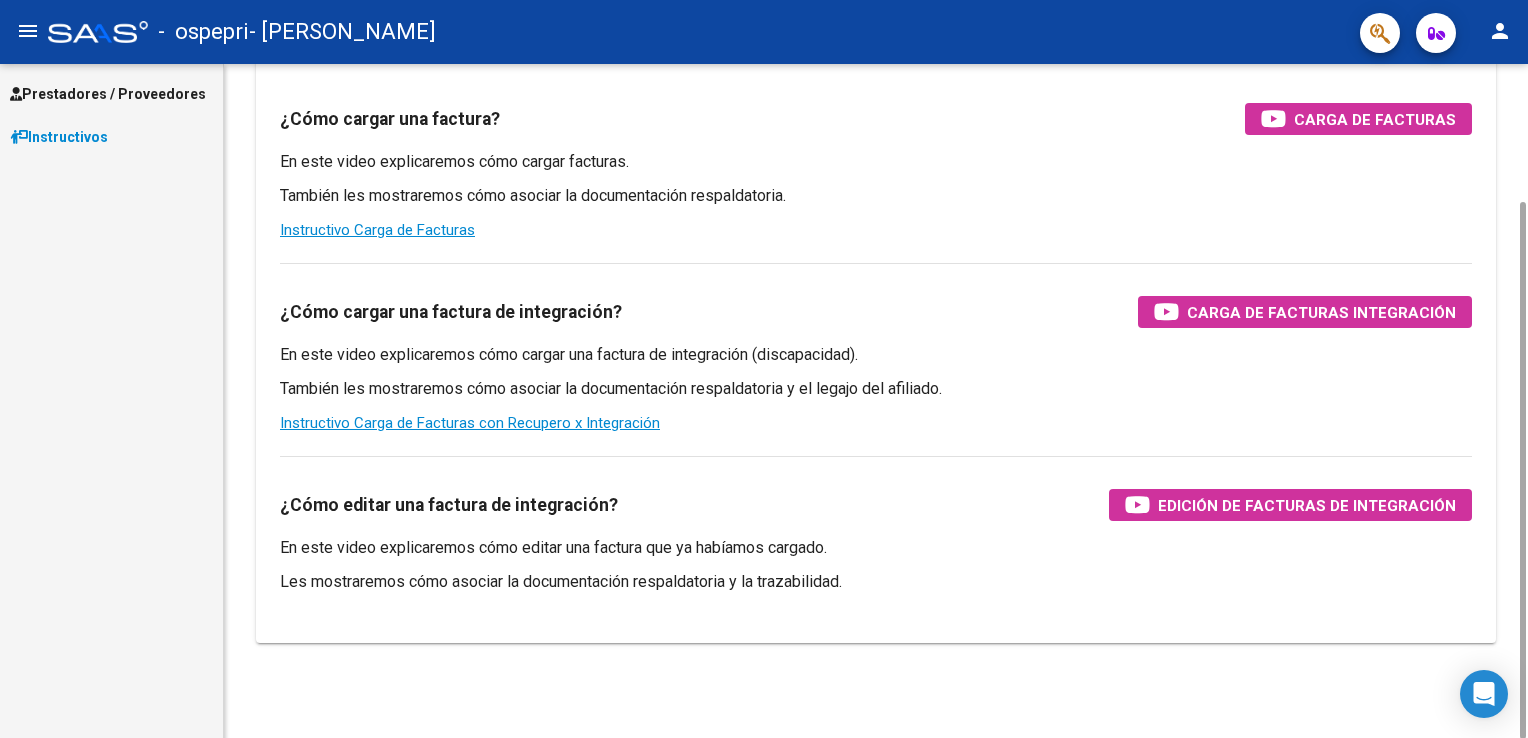 scroll, scrollTop: 0, scrollLeft: 0, axis: both 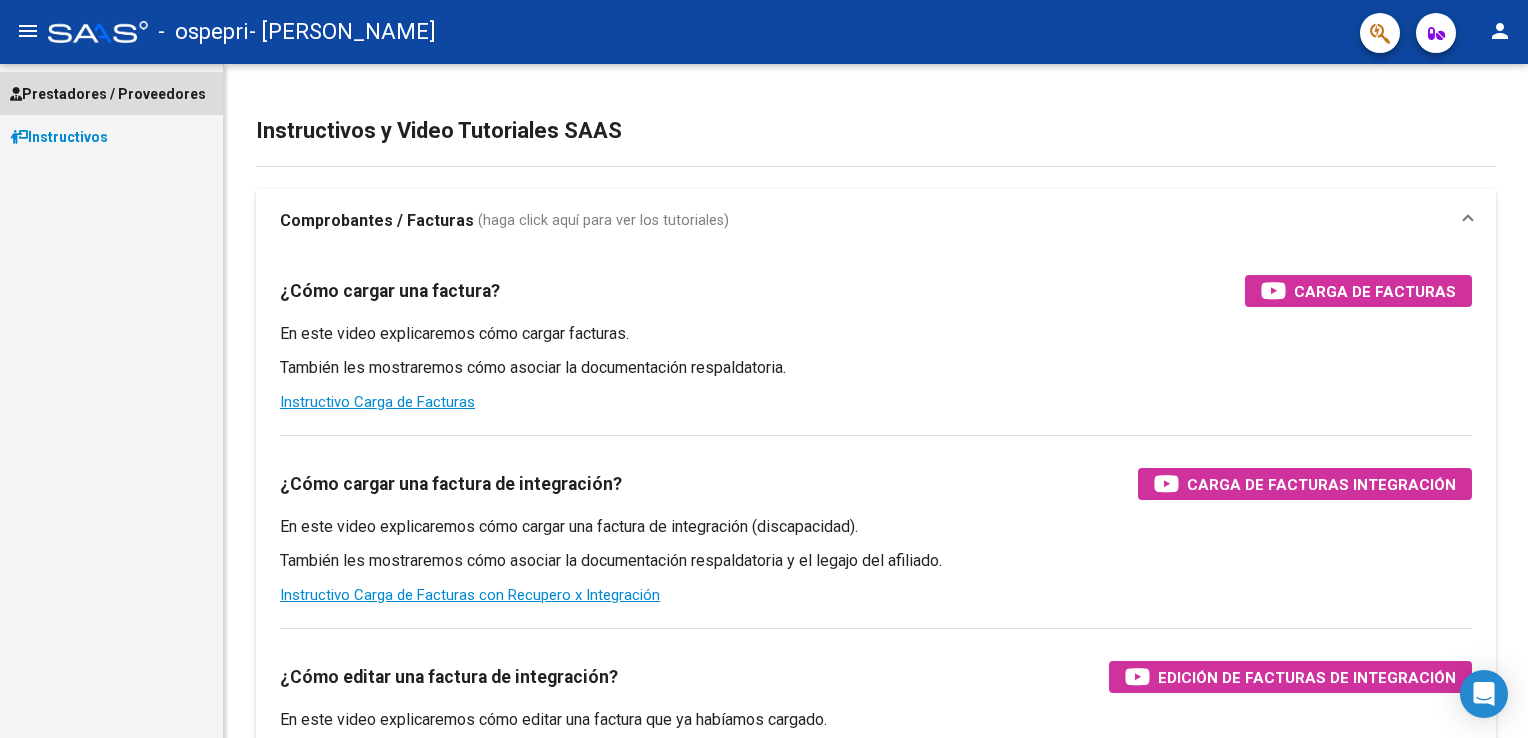 click on "Prestadores / Proveedores" at bounding box center (108, 94) 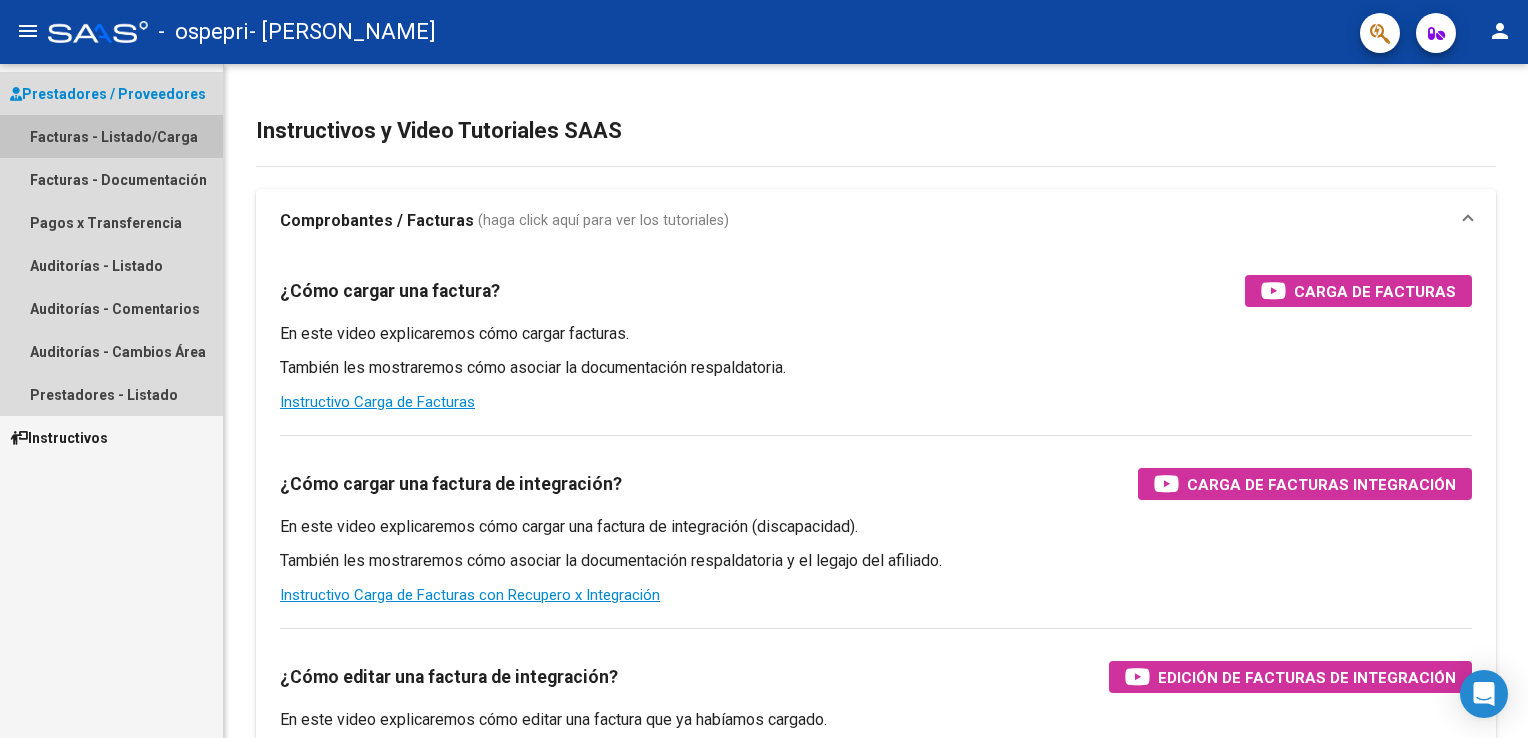 click on "Facturas - Listado/Carga" at bounding box center [111, 136] 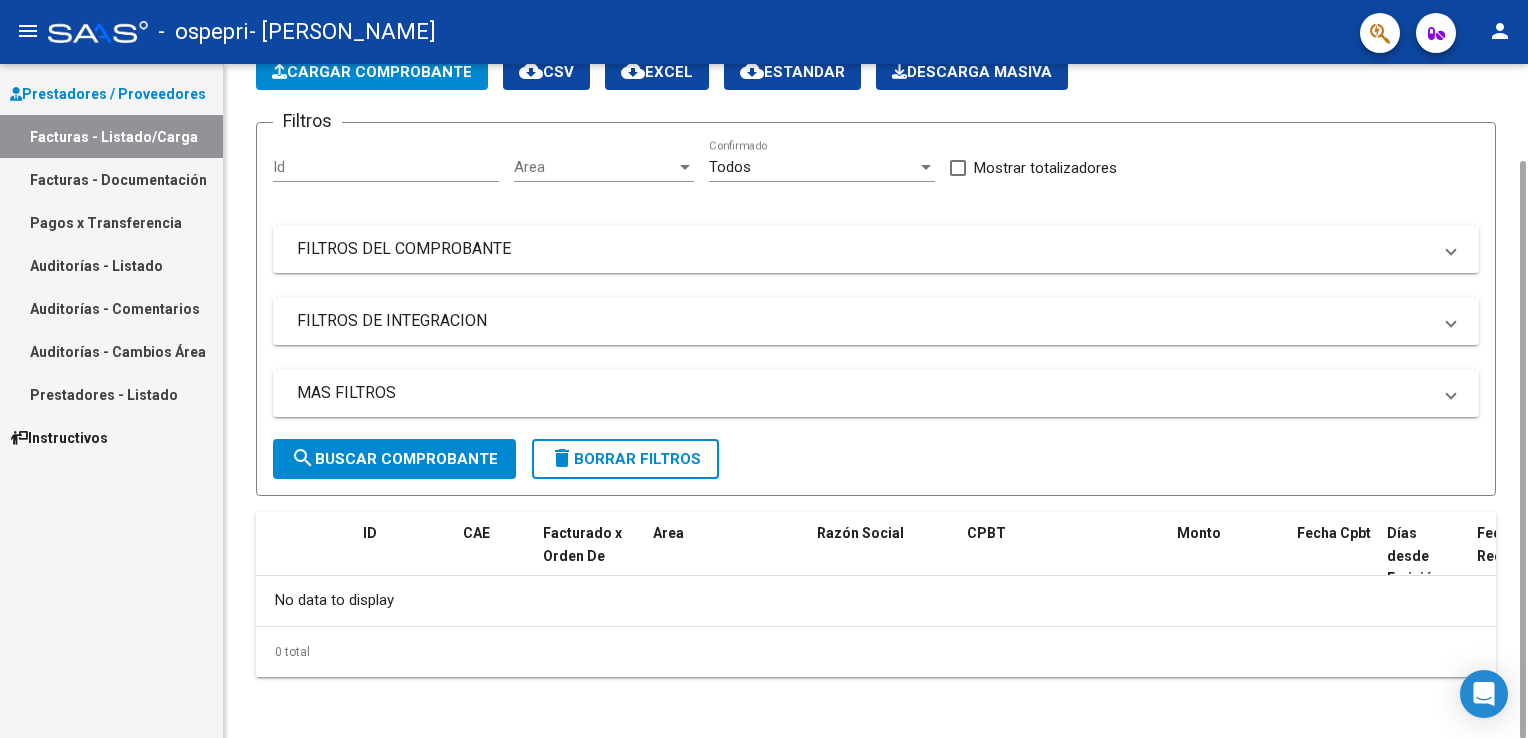 scroll, scrollTop: 0, scrollLeft: 0, axis: both 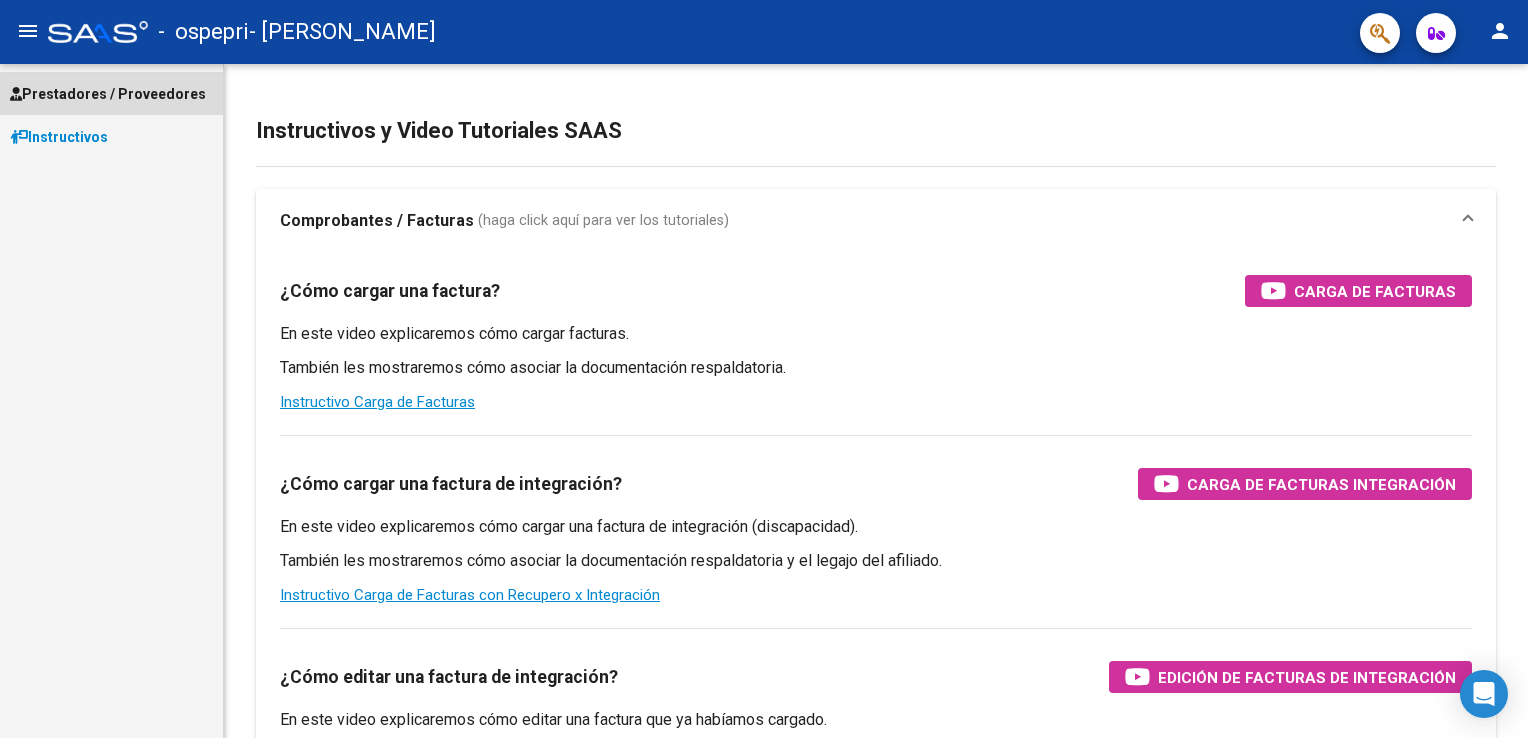 click on "Prestadores / Proveedores" at bounding box center [108, 94] 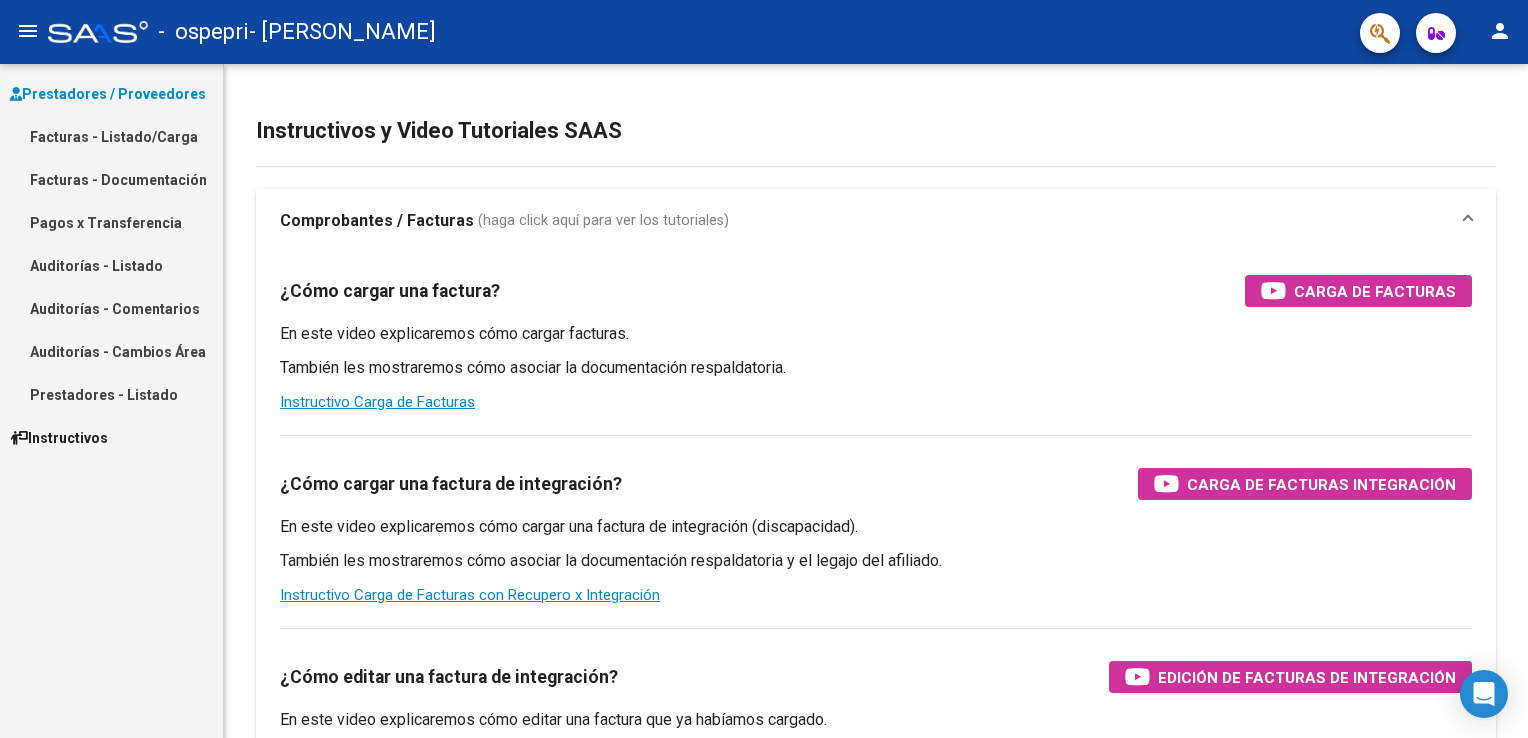 click on "Facturas - Listado/Carga" at bounding box center [111, 136] 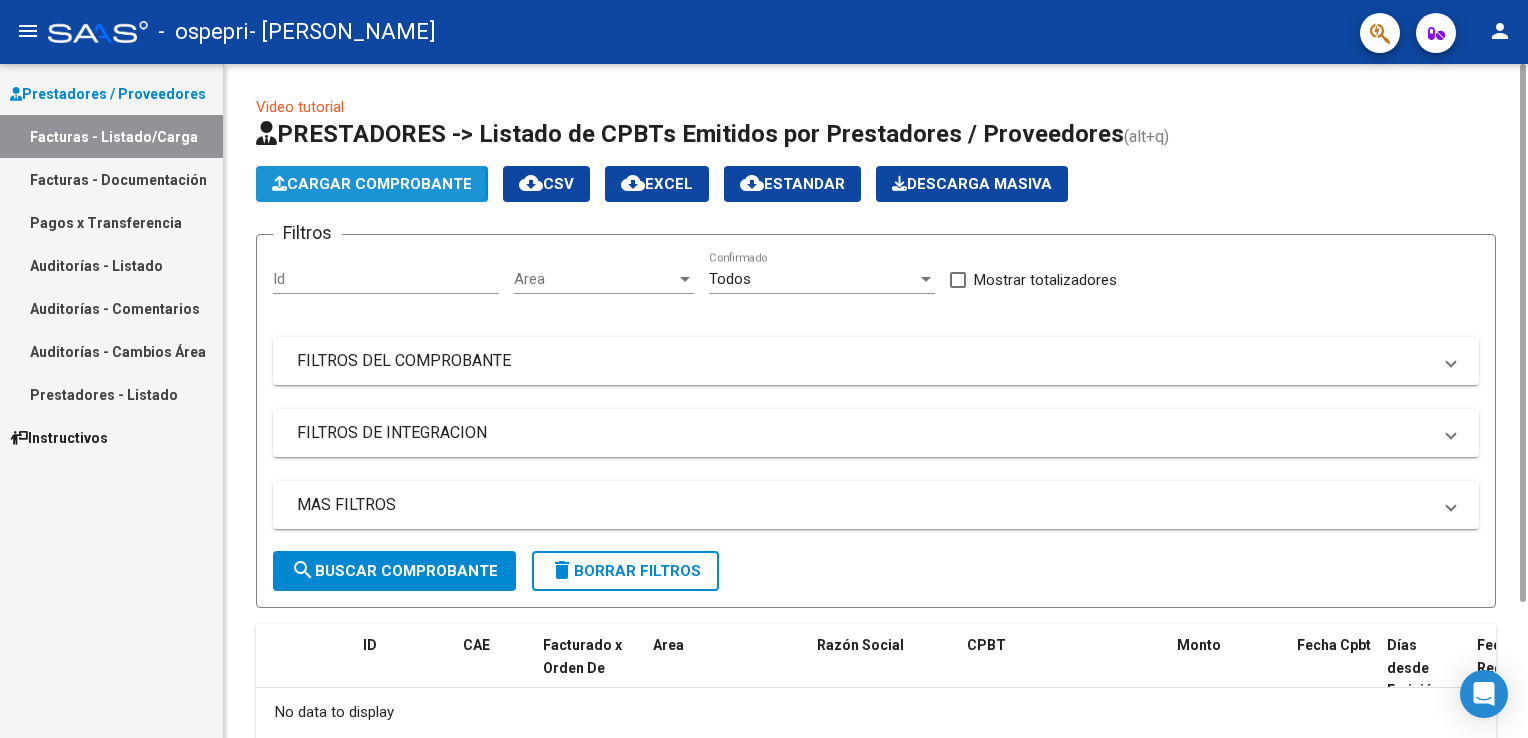 click on "Cargar Comprobante" 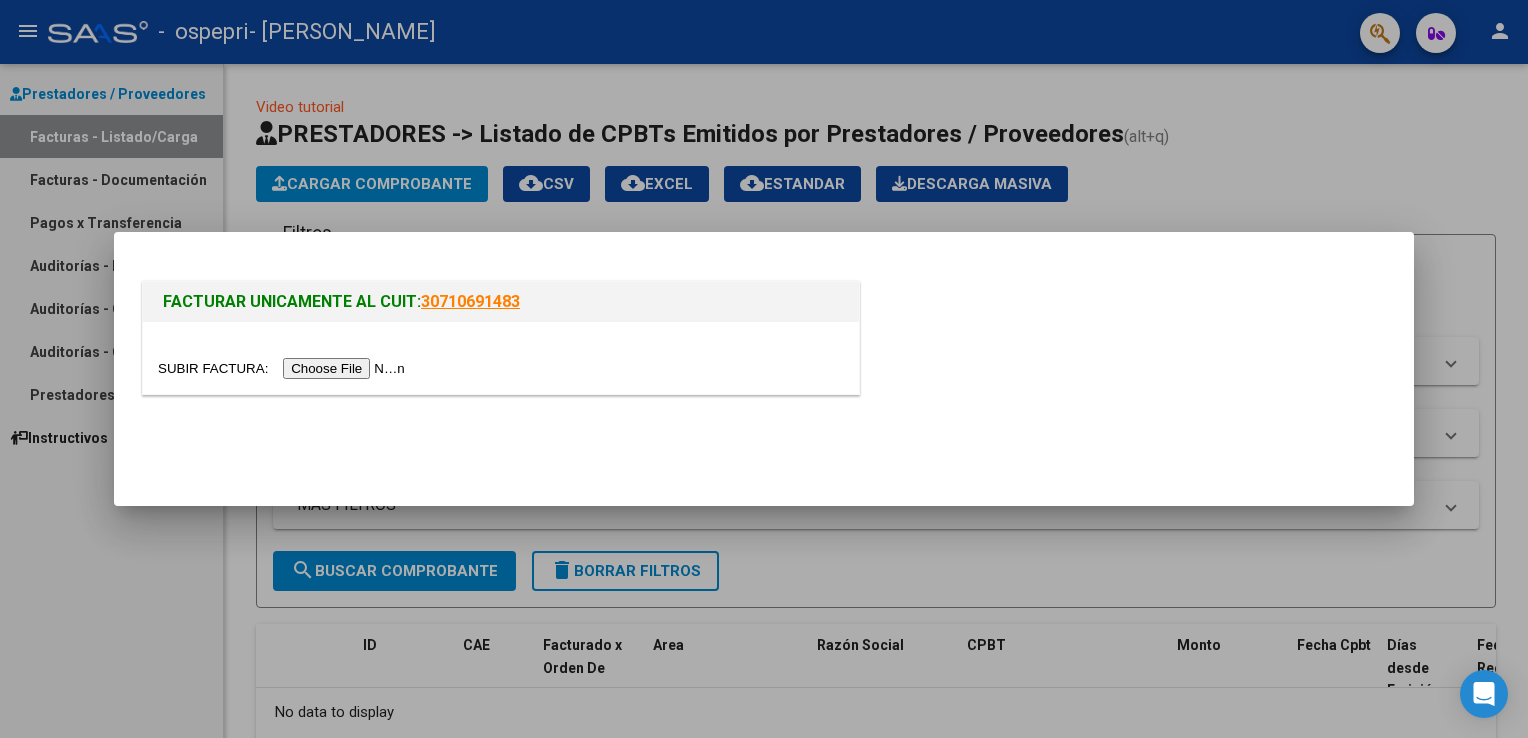 click at bounding box center (284, 368) 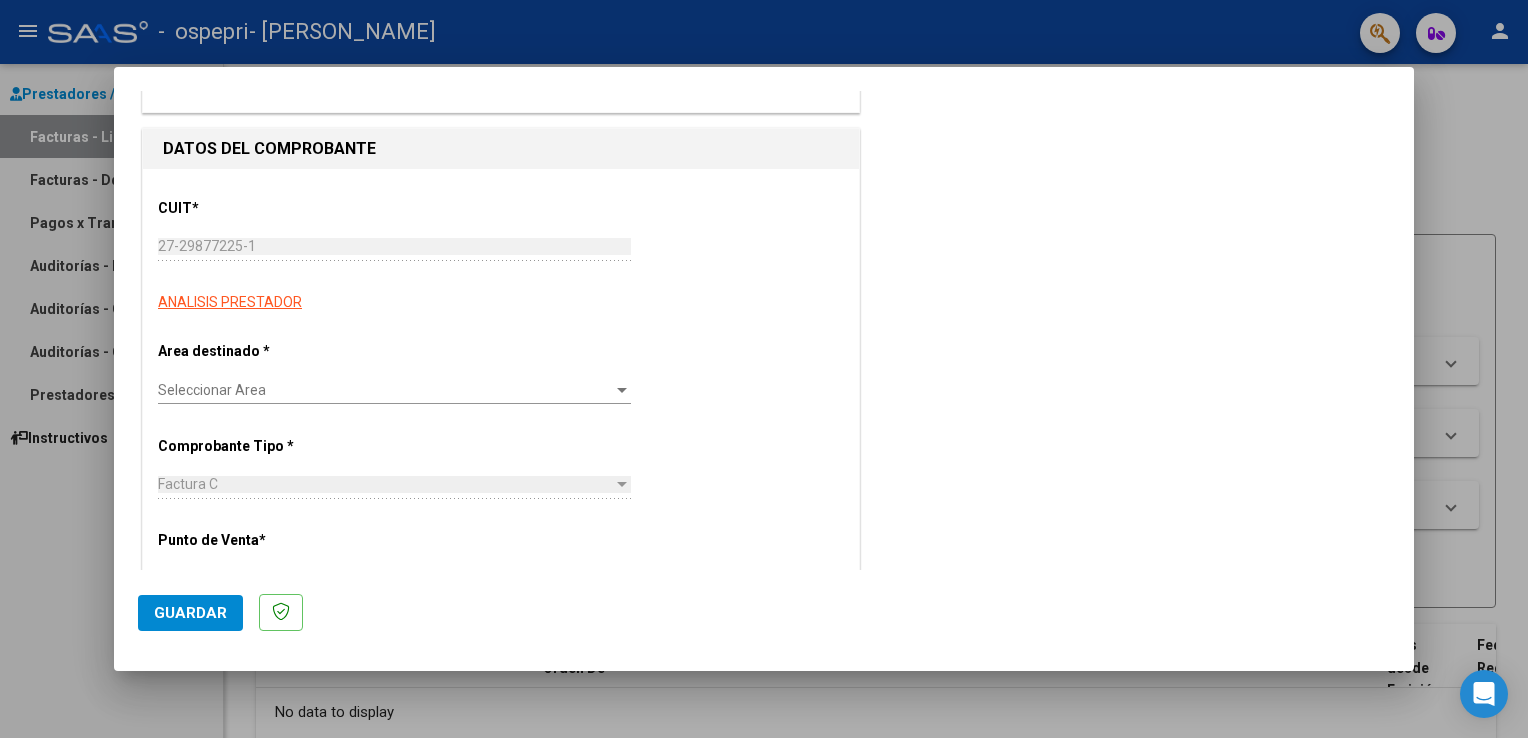 scroll, scrollTop: 200, scrollLeft: 0, axis: vertical 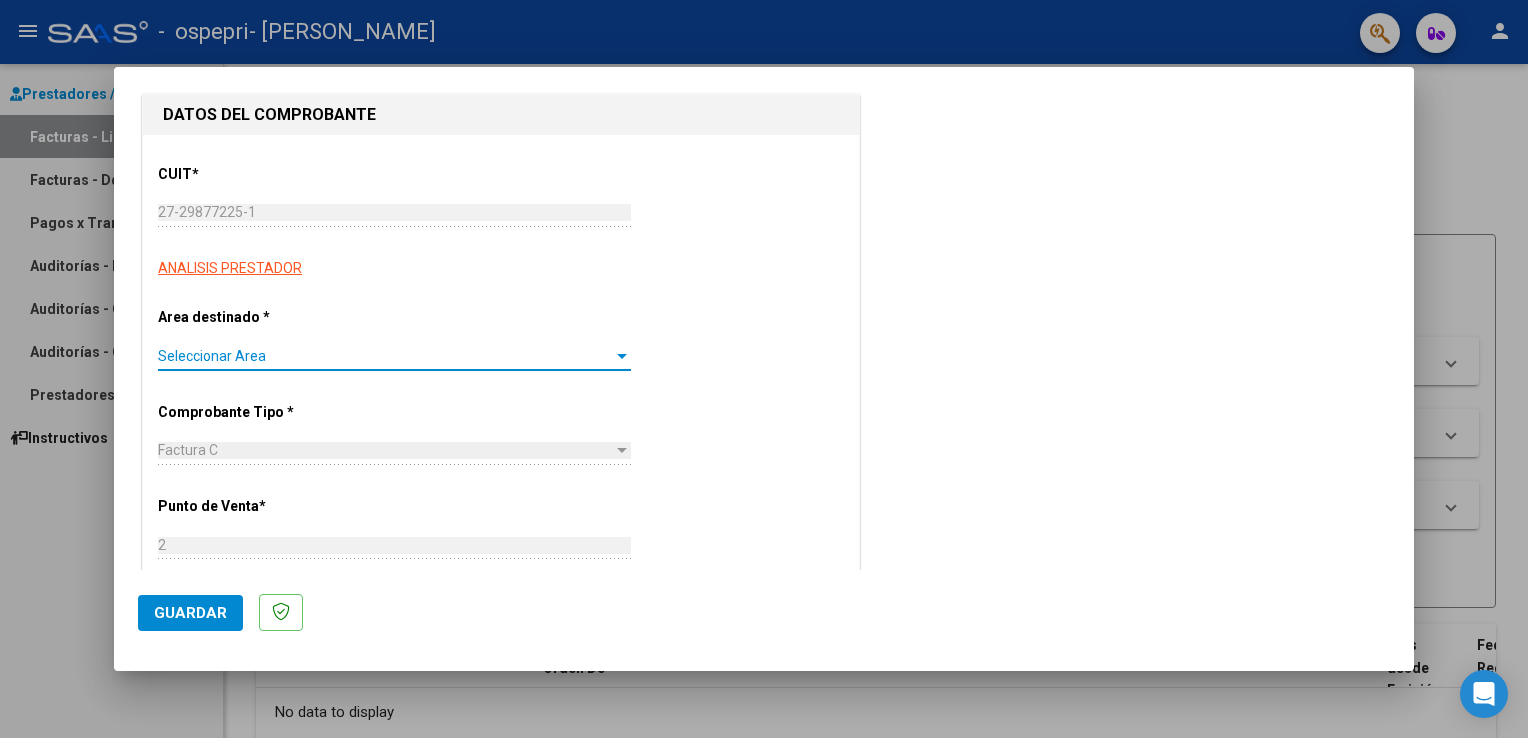 click at bounding box center [622, 356] 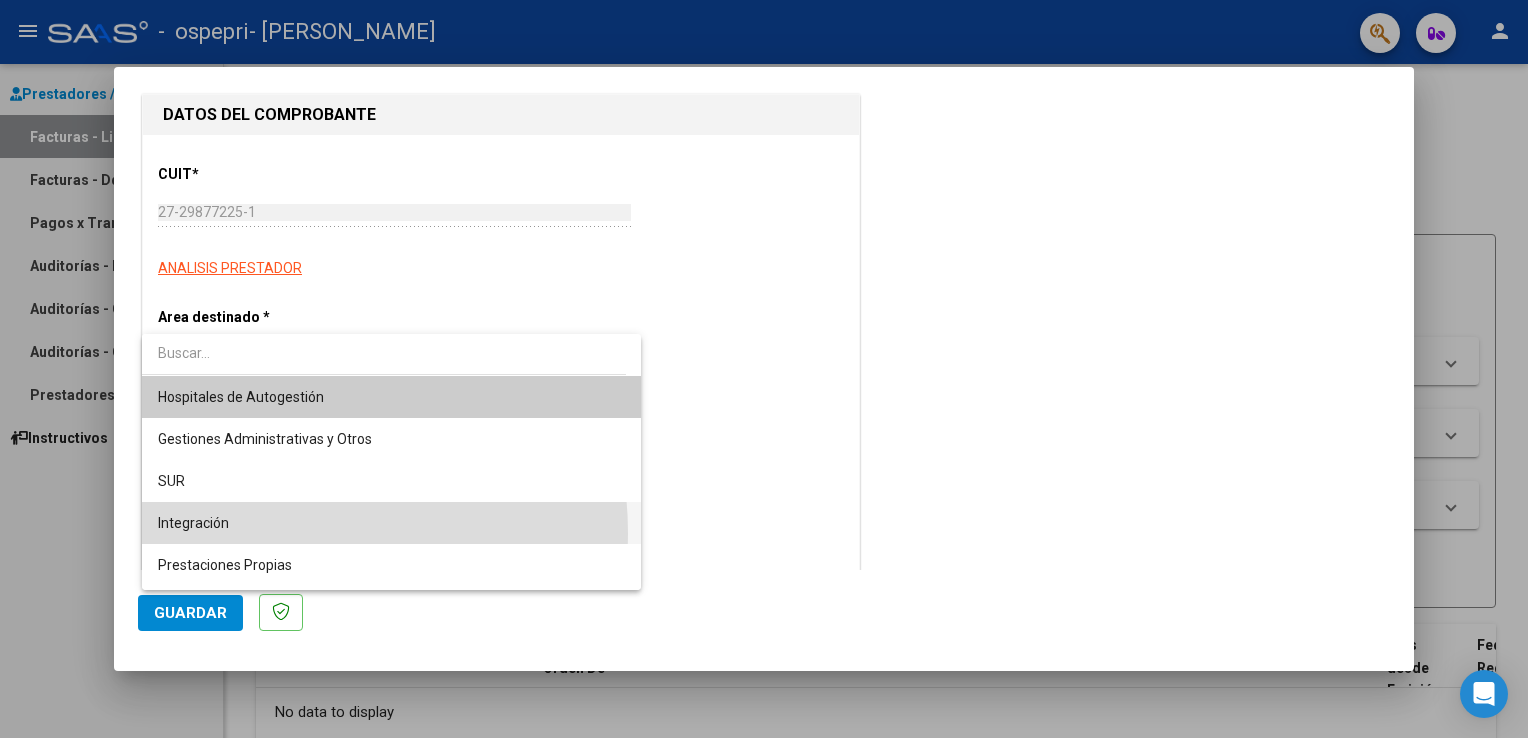 click on "Integración" at bounding box center (392, 523) 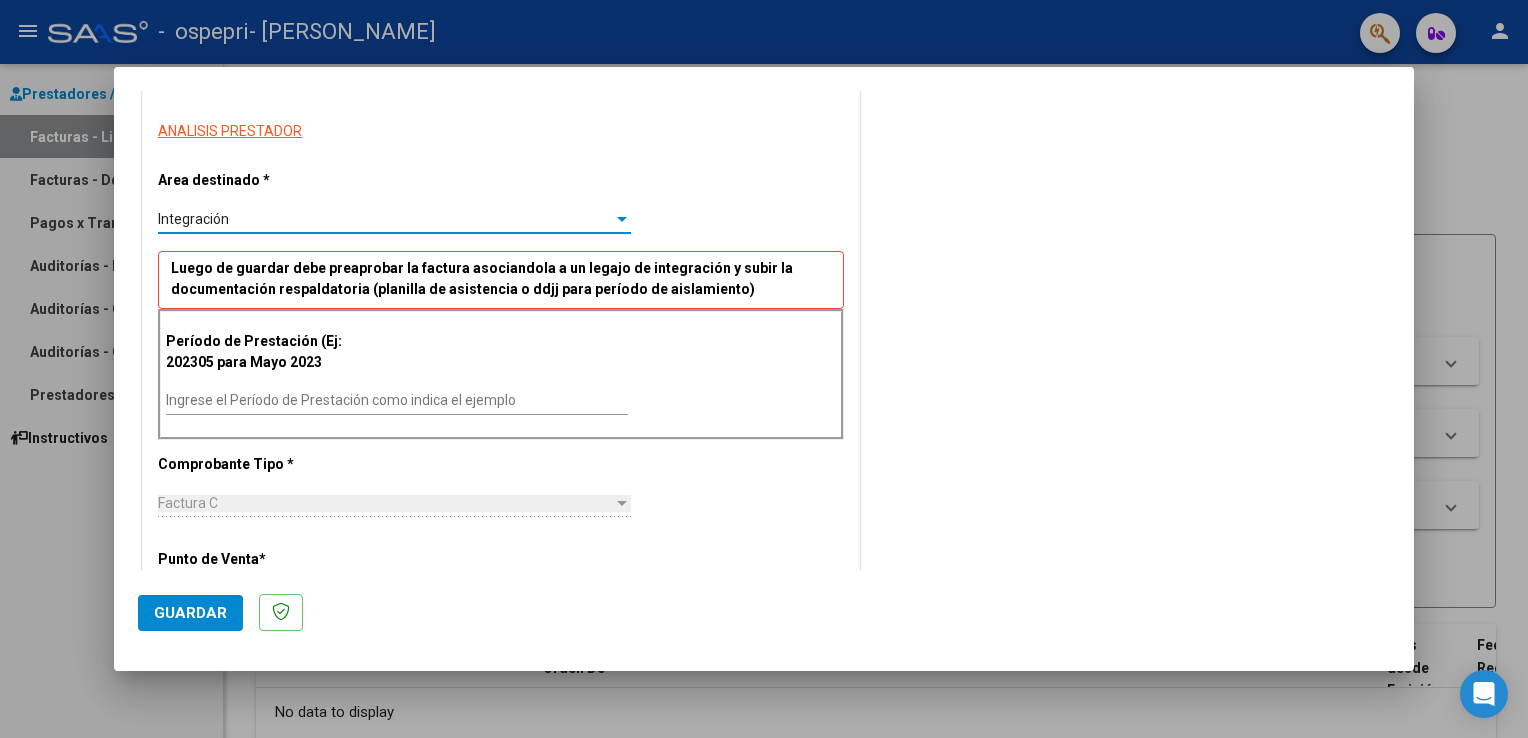 scroll, scrollTop: 300, scrollLeft: 0, axis: vertical 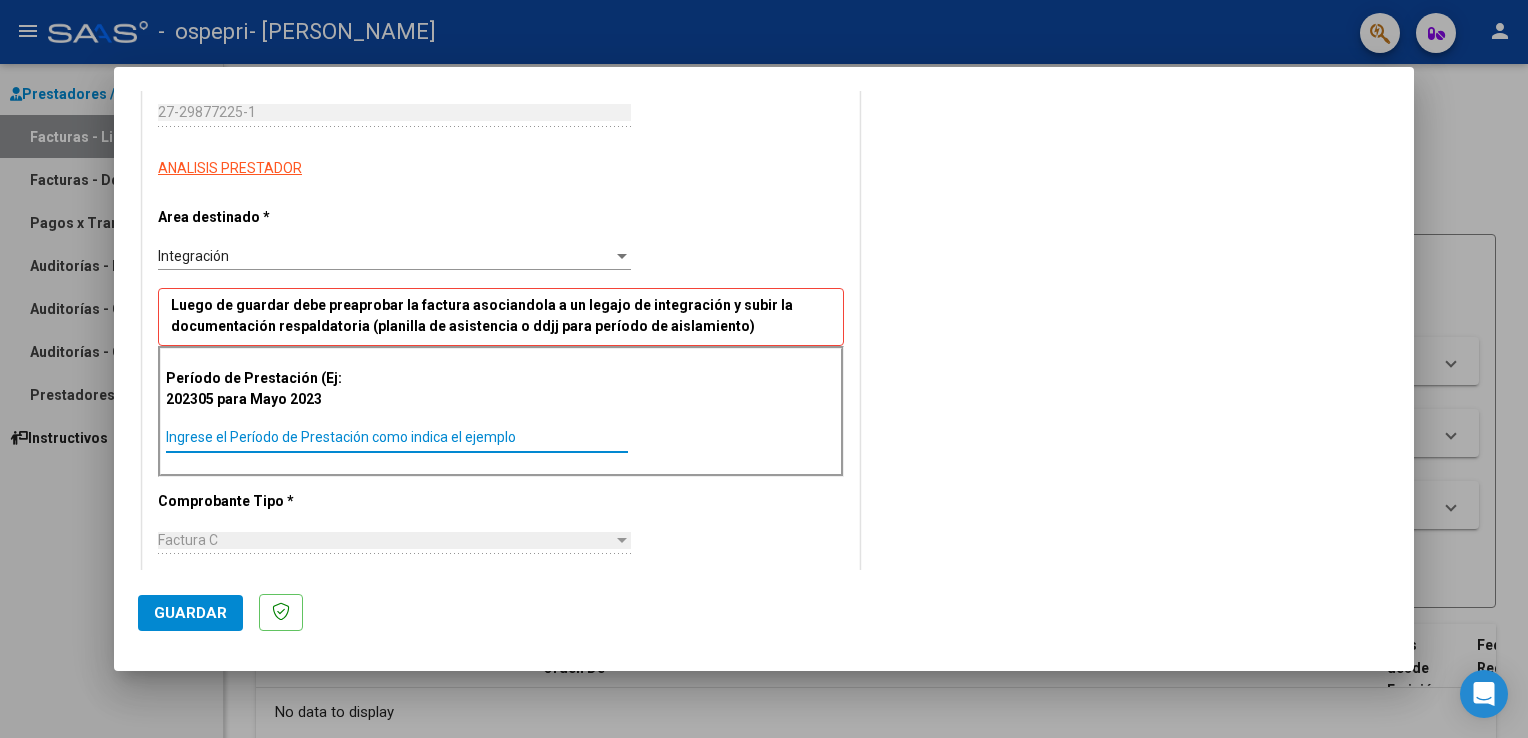 click on "Ingrese el Período de Prestación como indica el ejemplo" at bounding box center [397, 437] 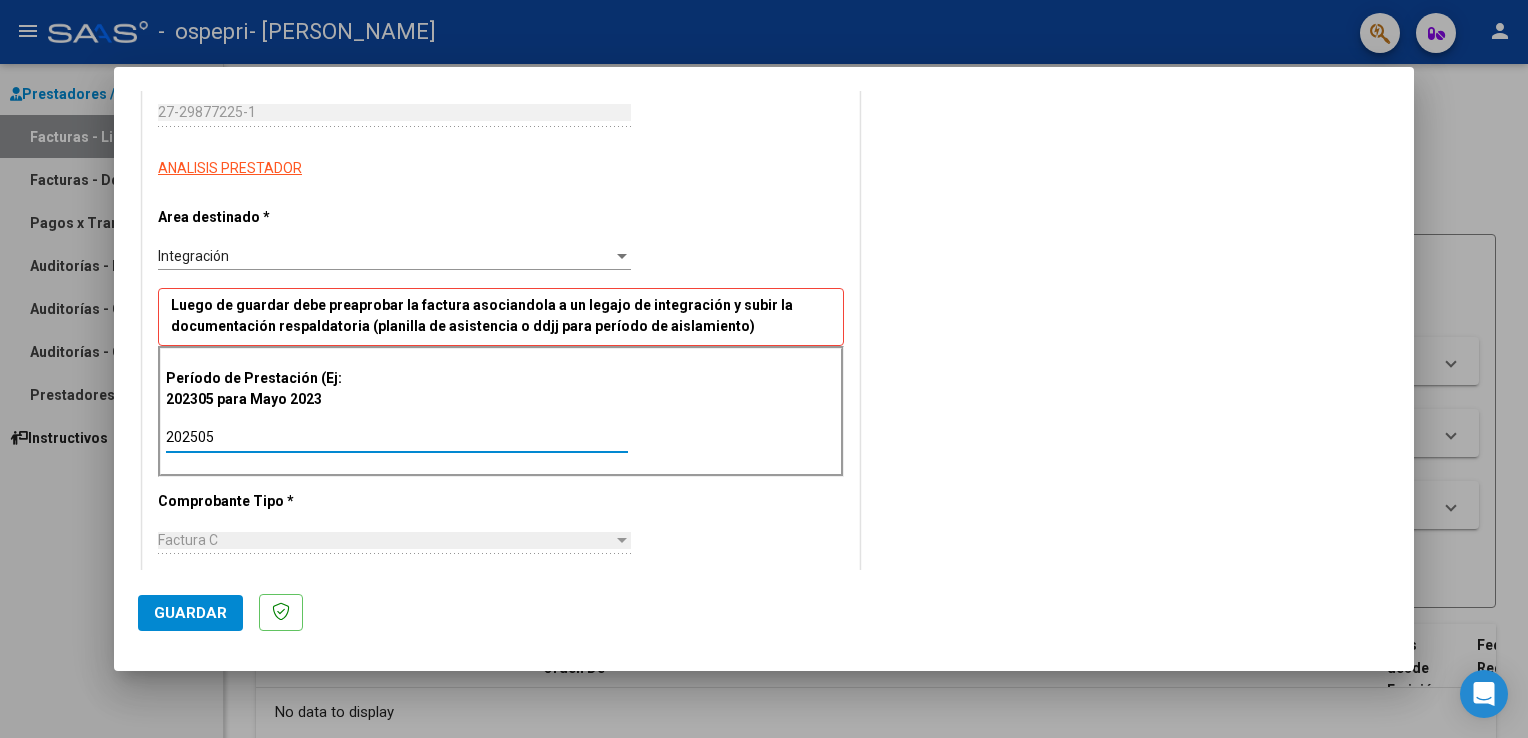 type on "202505" 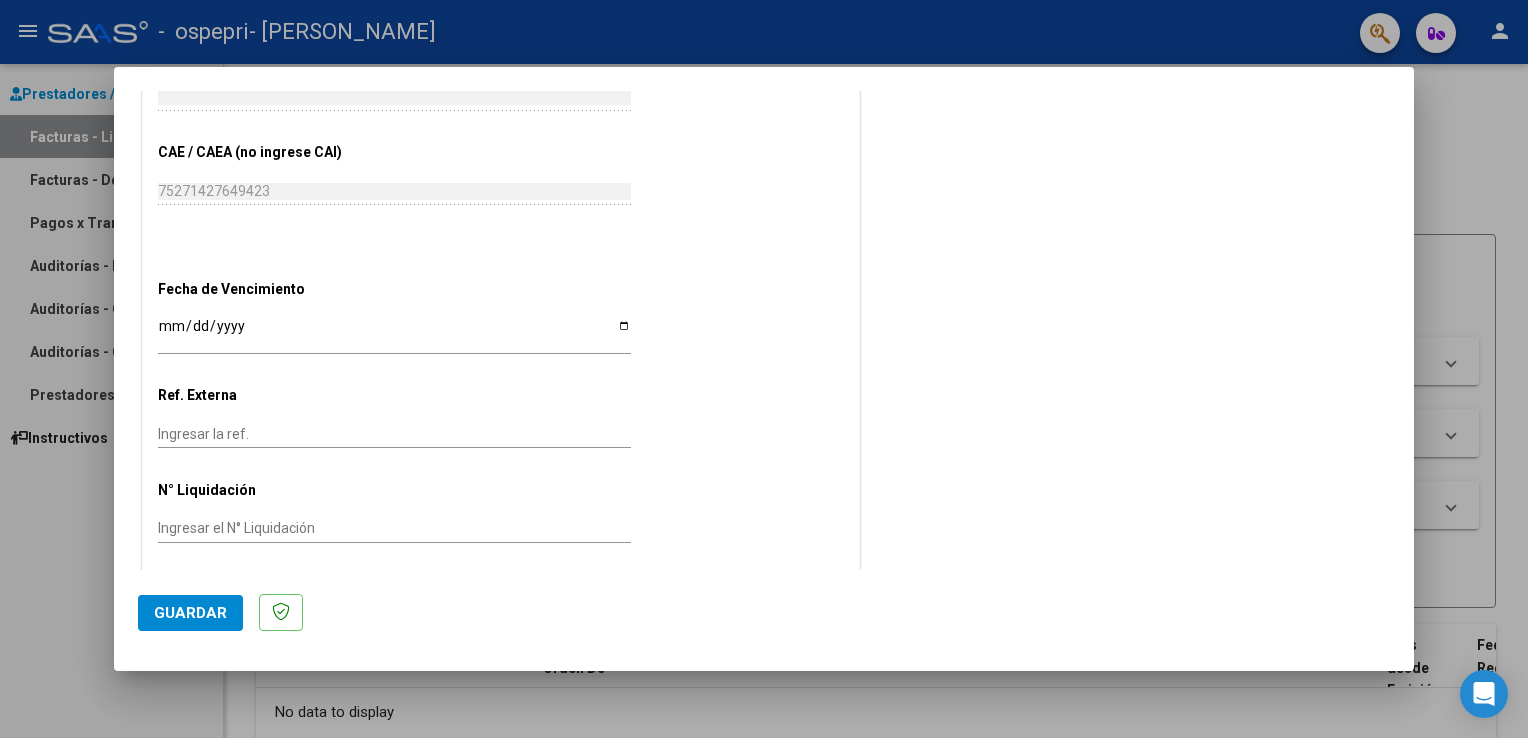scroll, scrollTop: 1139, scrollLeft: 0, axis: vertical 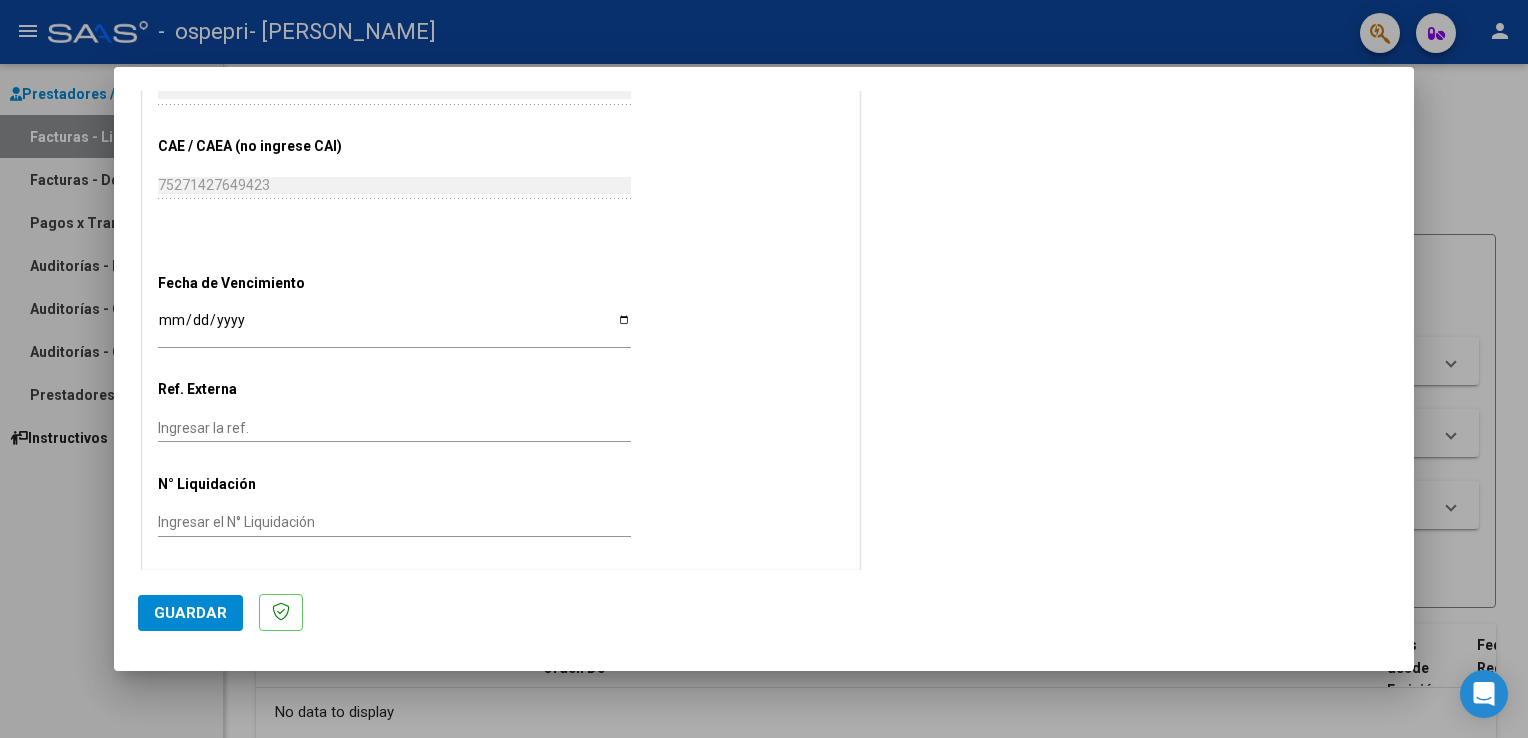 click on "Guardar" 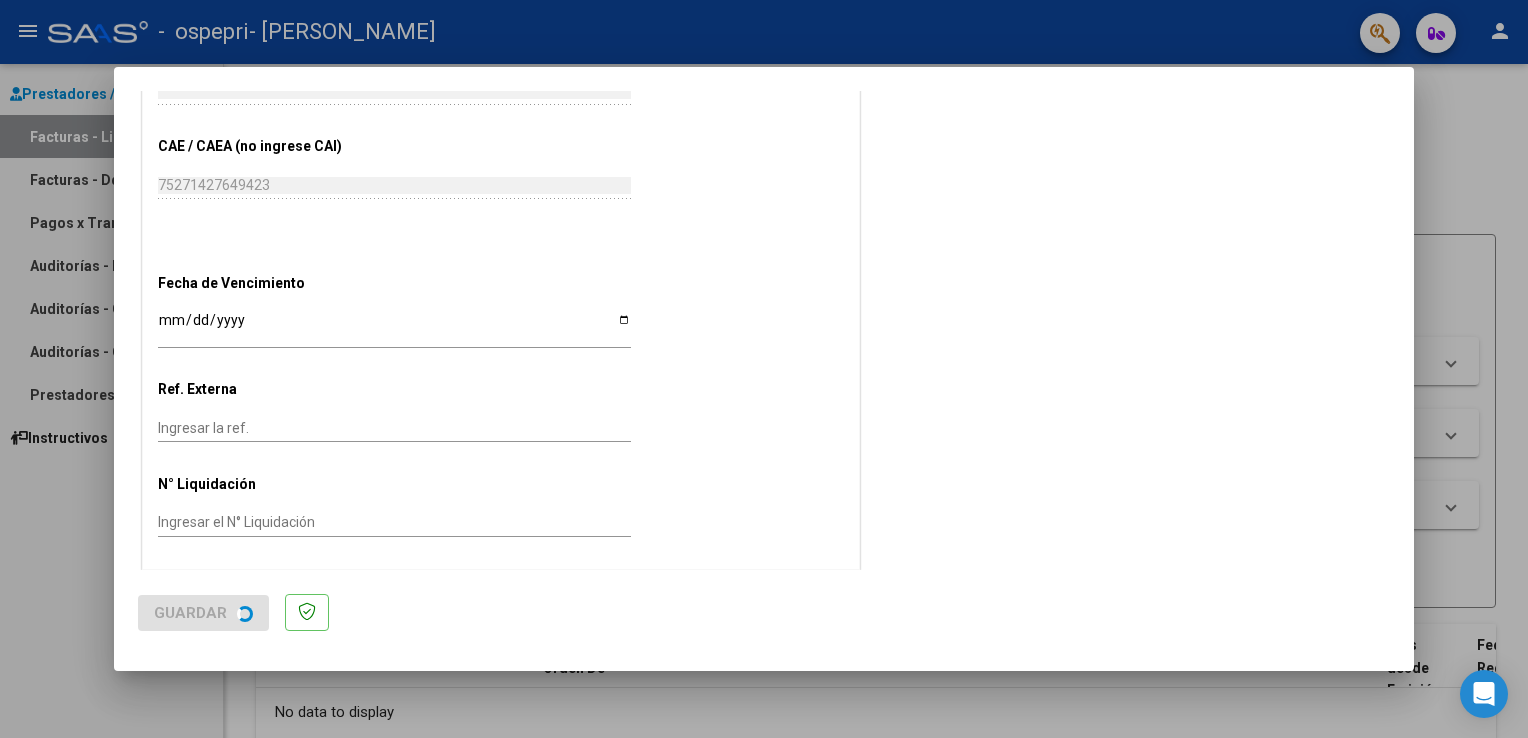 scroll, scrollTop: 0, scrollLeft: 0, axis: both 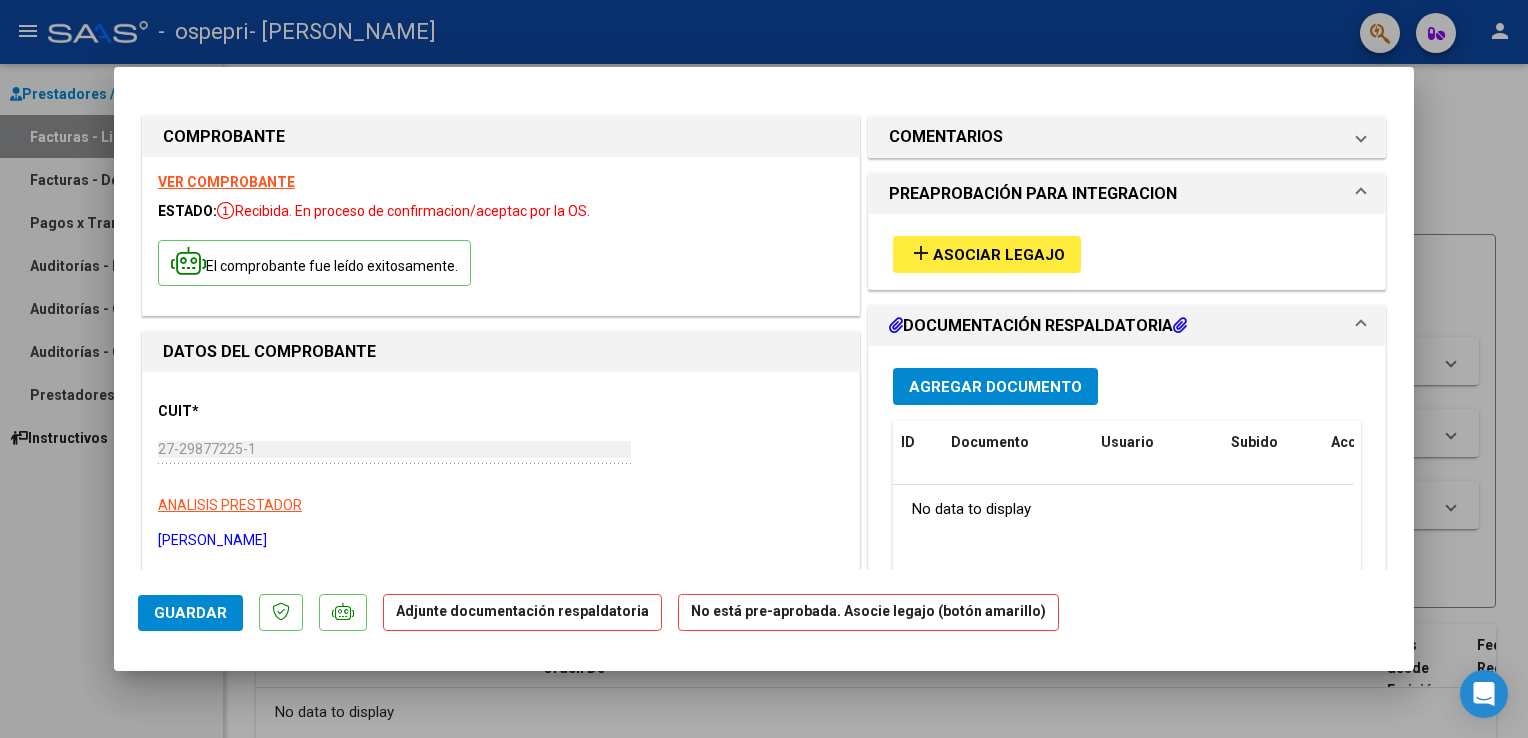 click on "Asociar Legajo" at bounding box center [999, 255] 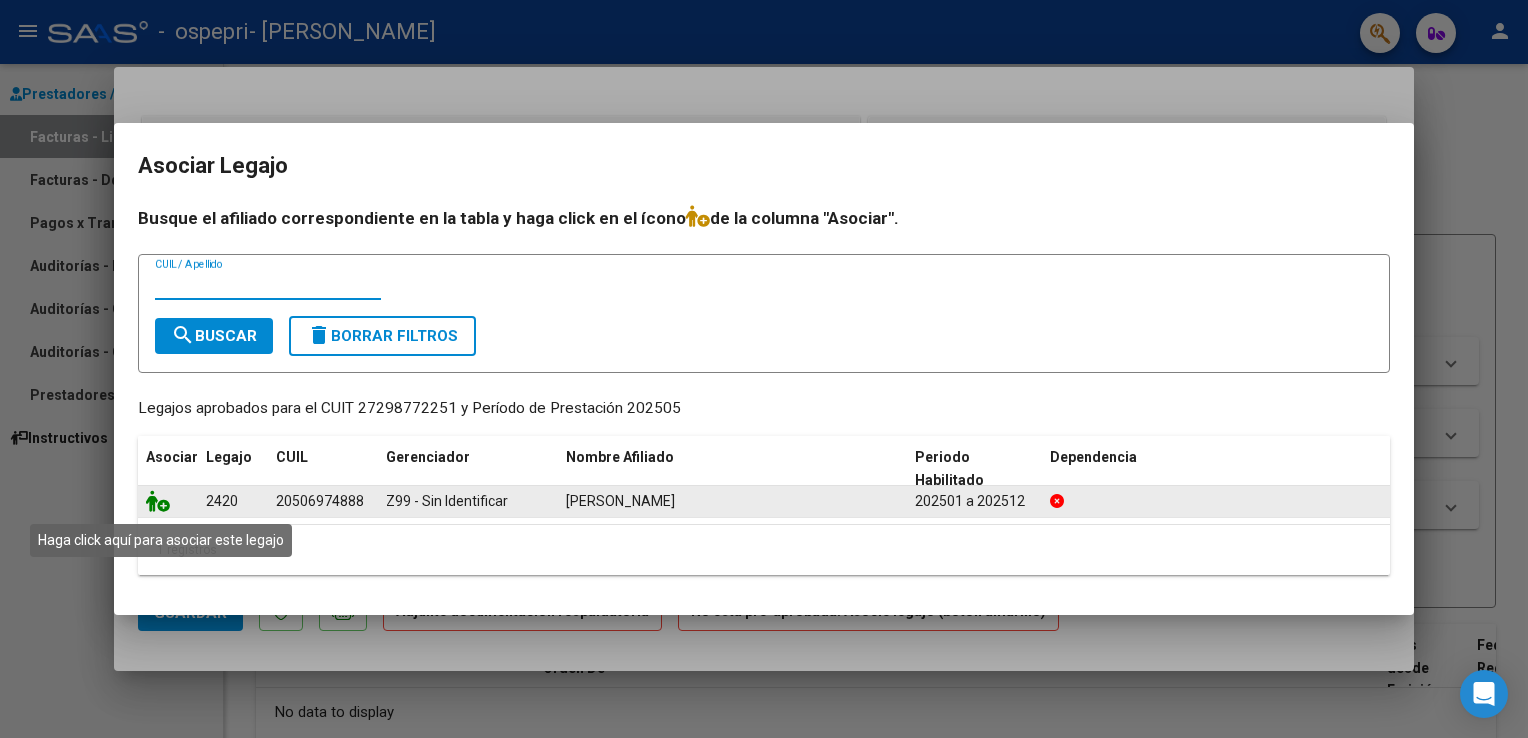 click 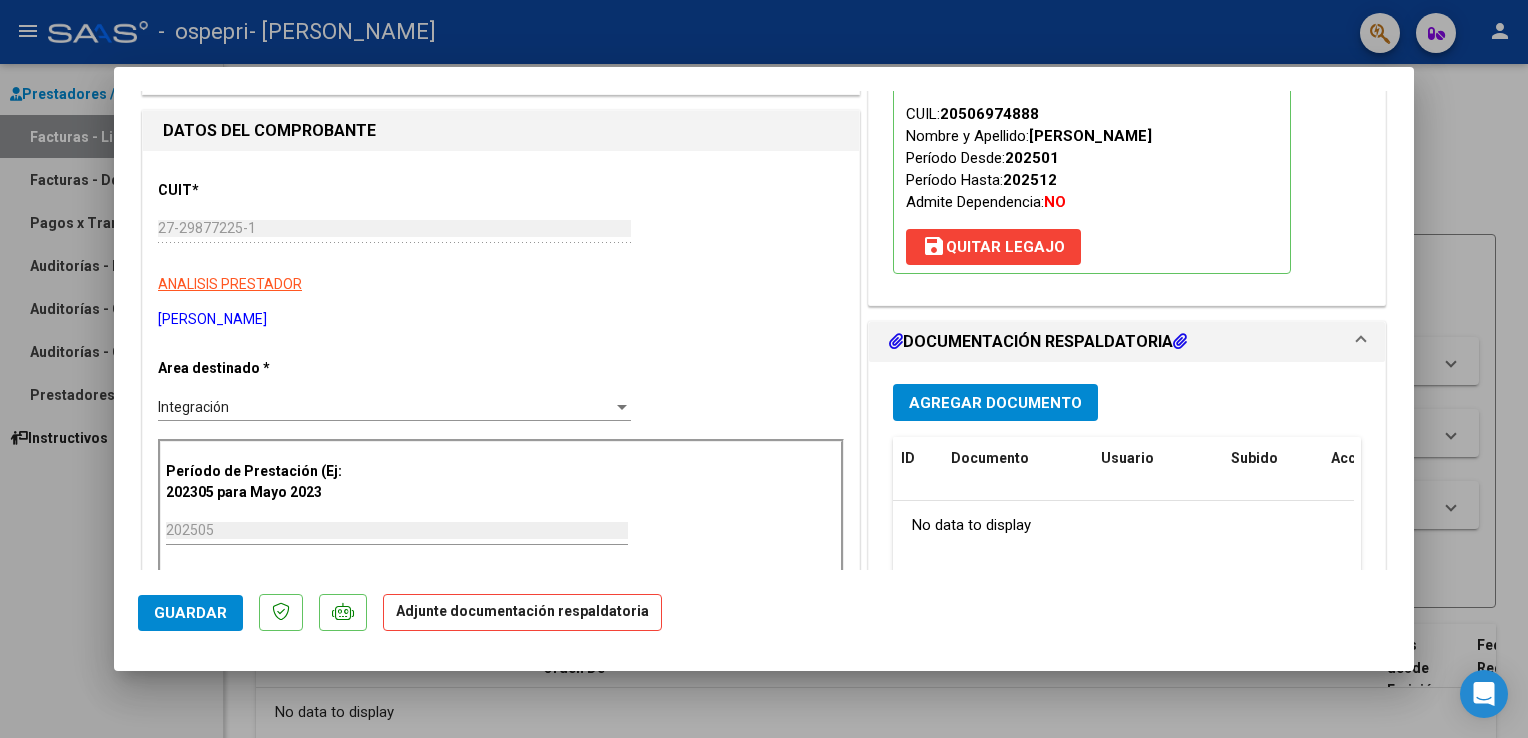 scroll, scrollTop: 300, scrollLeft: 0, axis: vertical 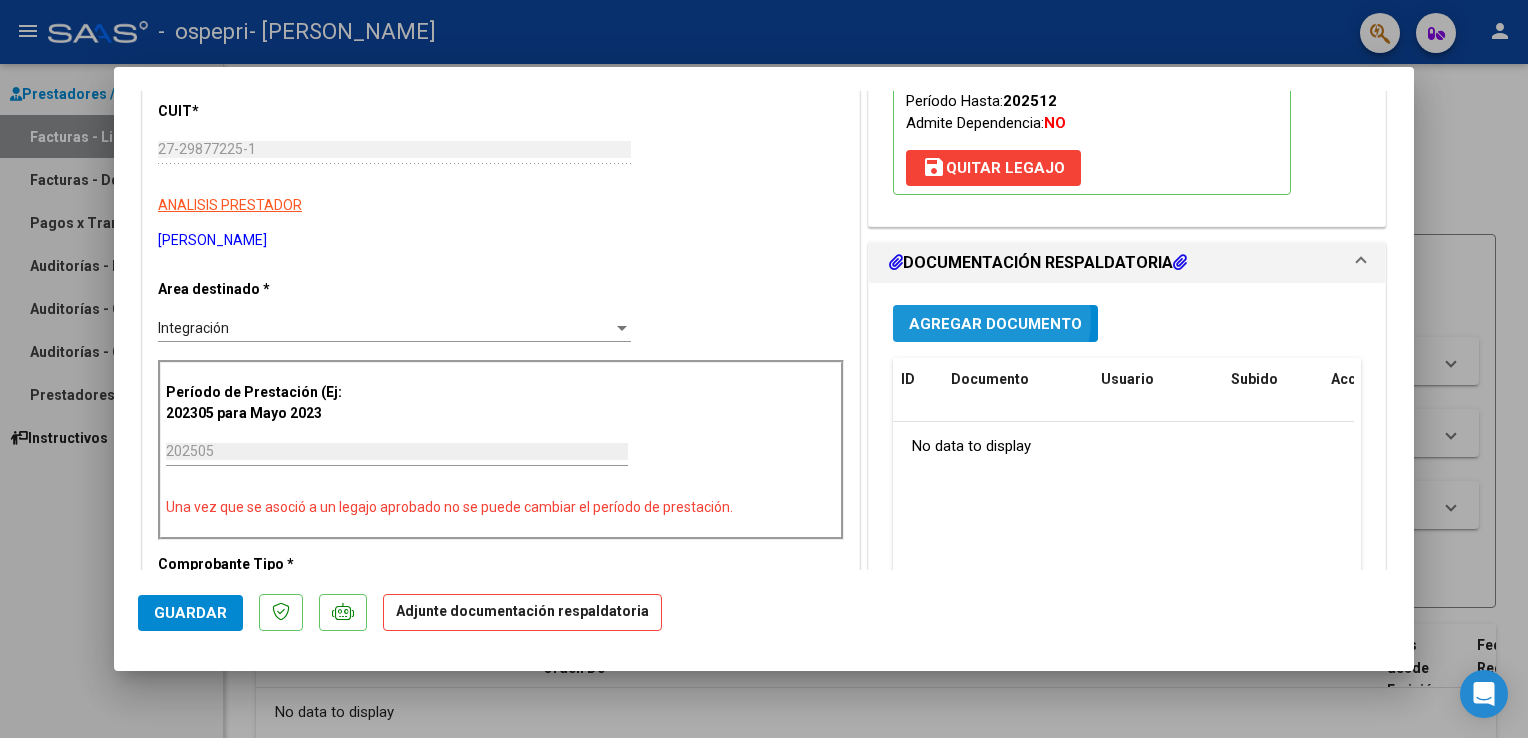 click on "Agregar Documento" at bounding box center [995, 324] 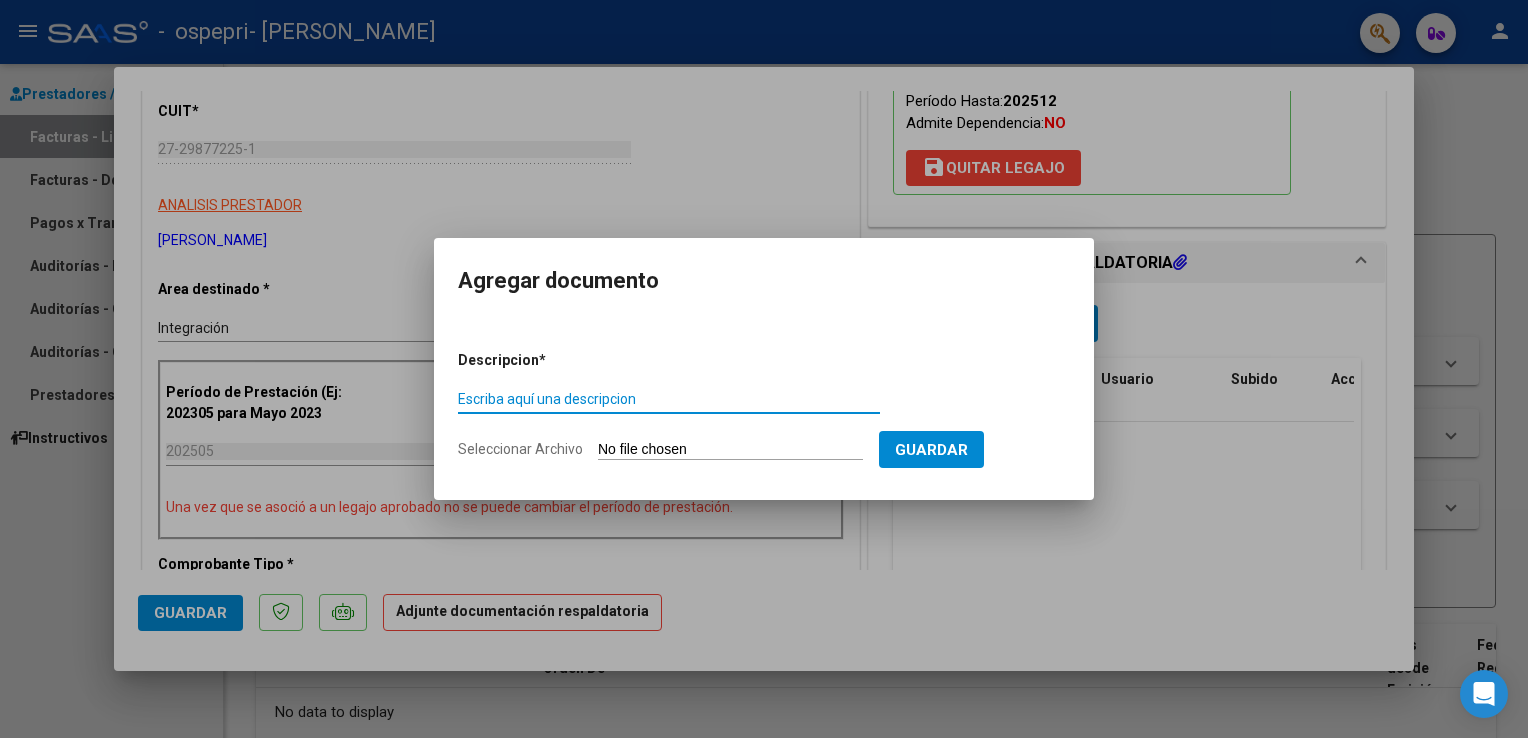 click on "Escriba aquí una descripcion" at bounding box center (669, 399) 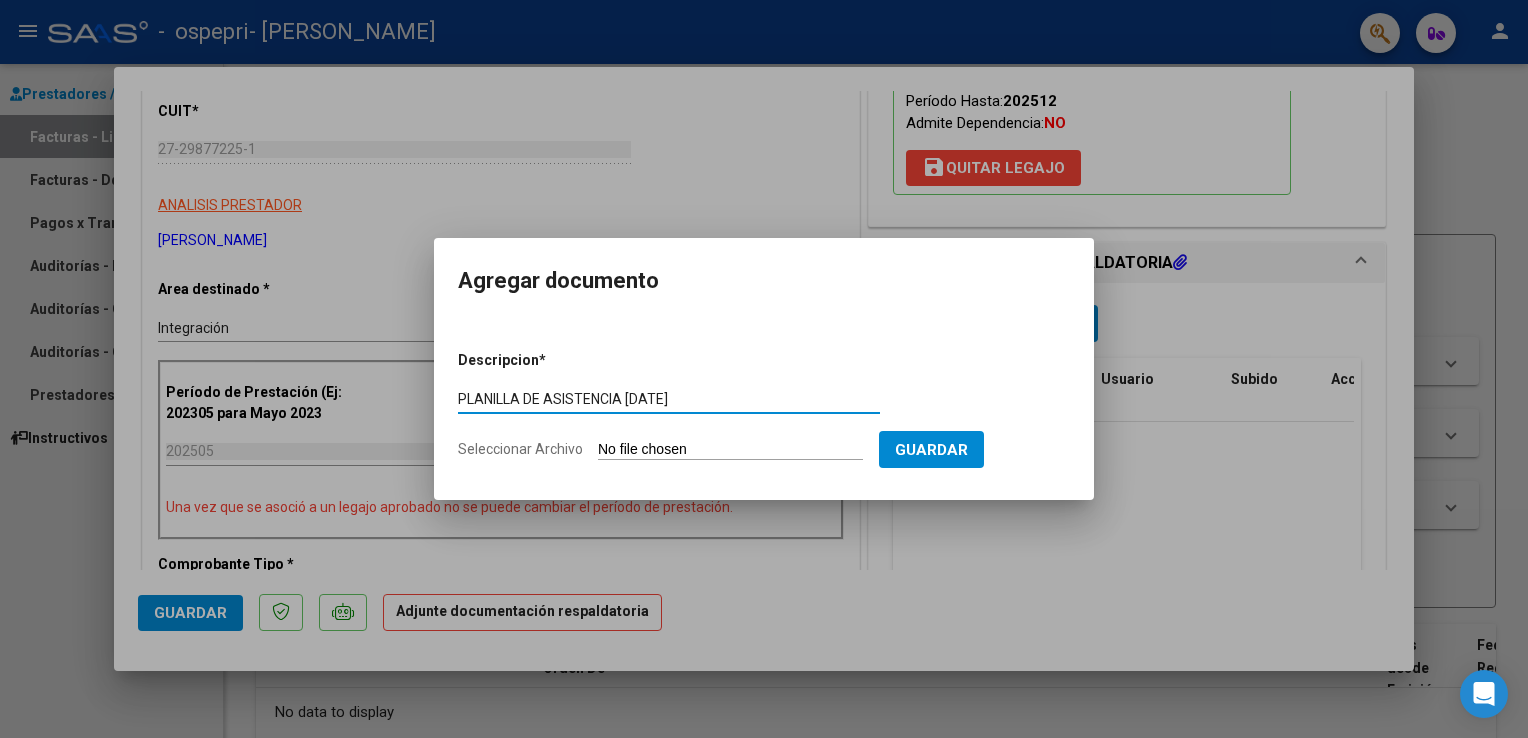 type on "PLANILLA DE ASISTENCIA [DATE]" 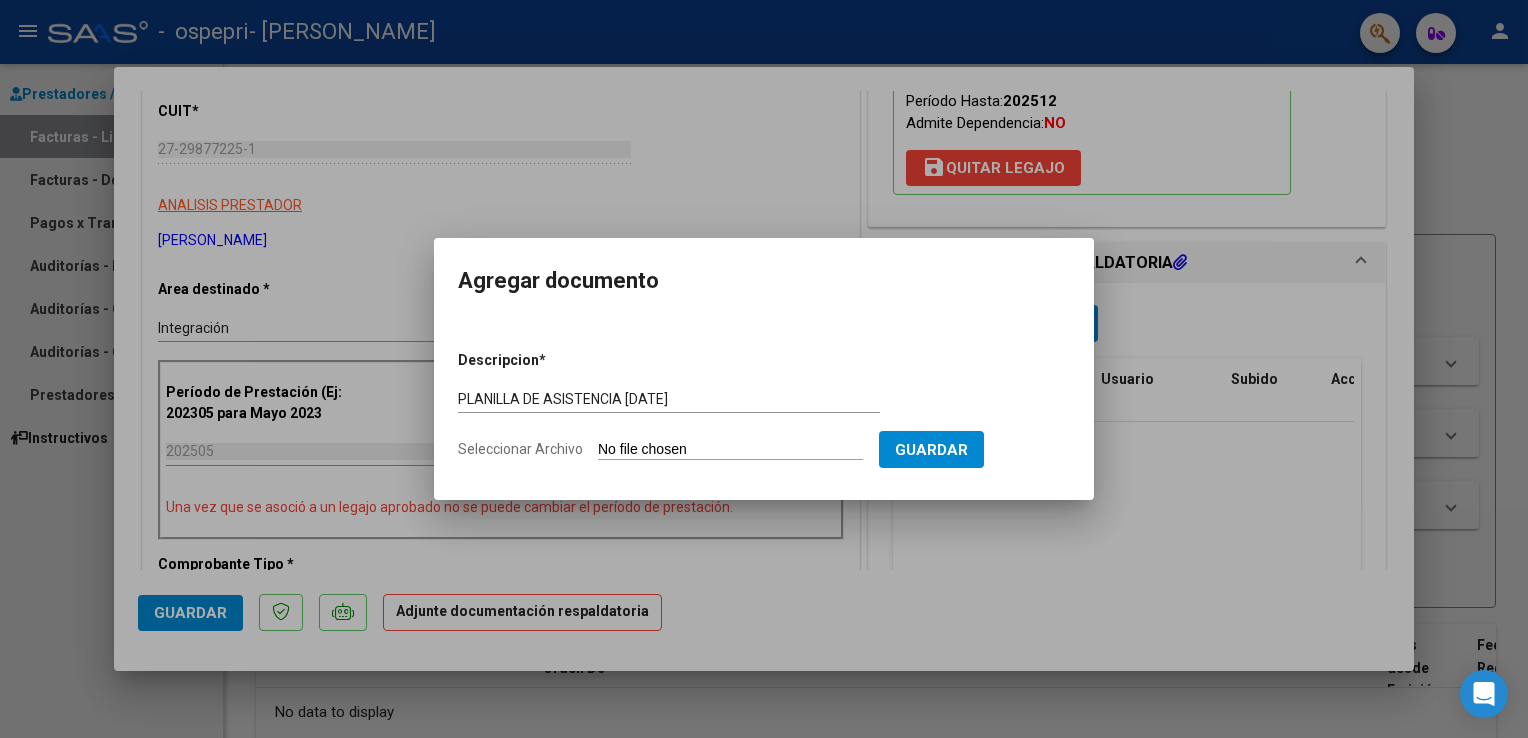 type on "C:\fakepath\Planilla asistencia [DATE].pdf" 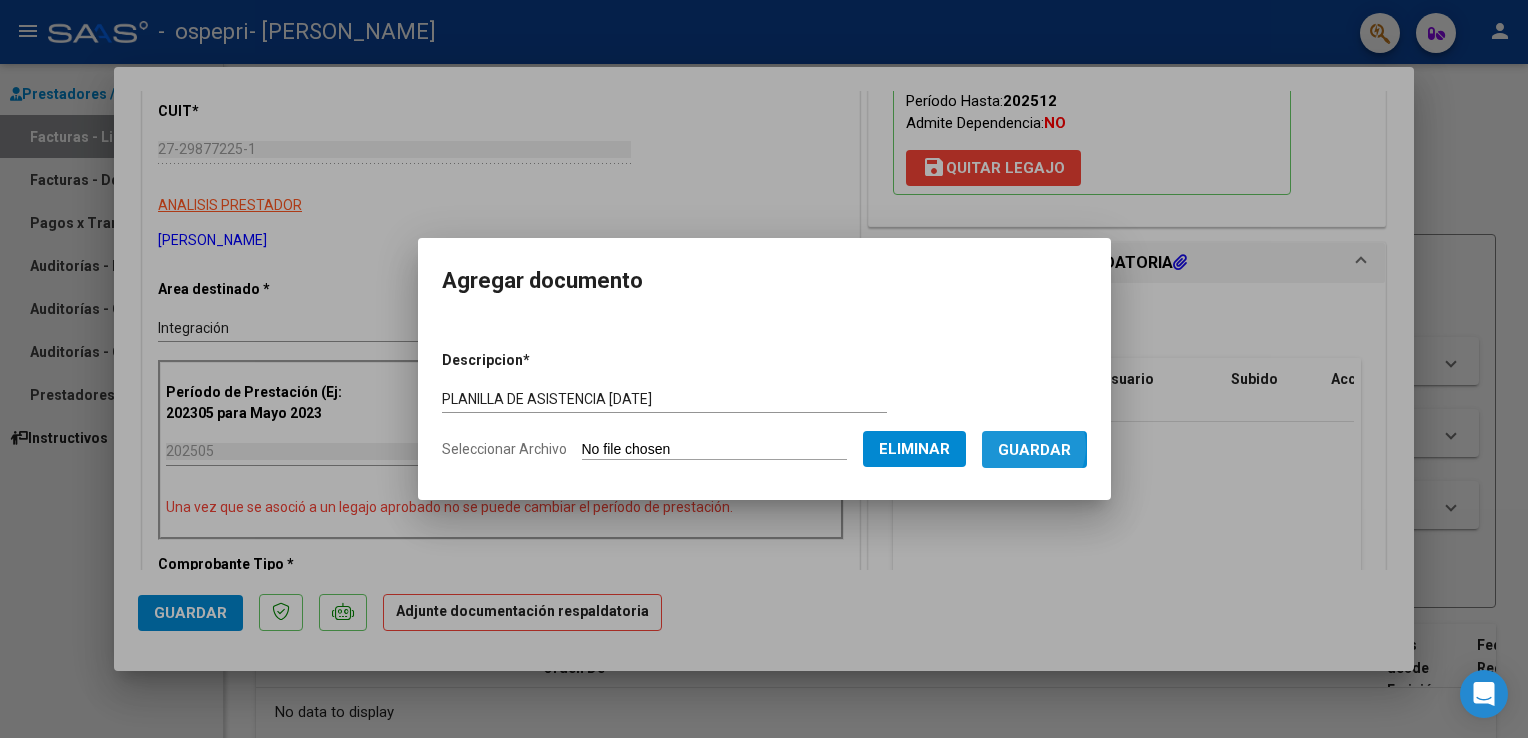 click on "Guardar" at bounding box center [1034, 450] 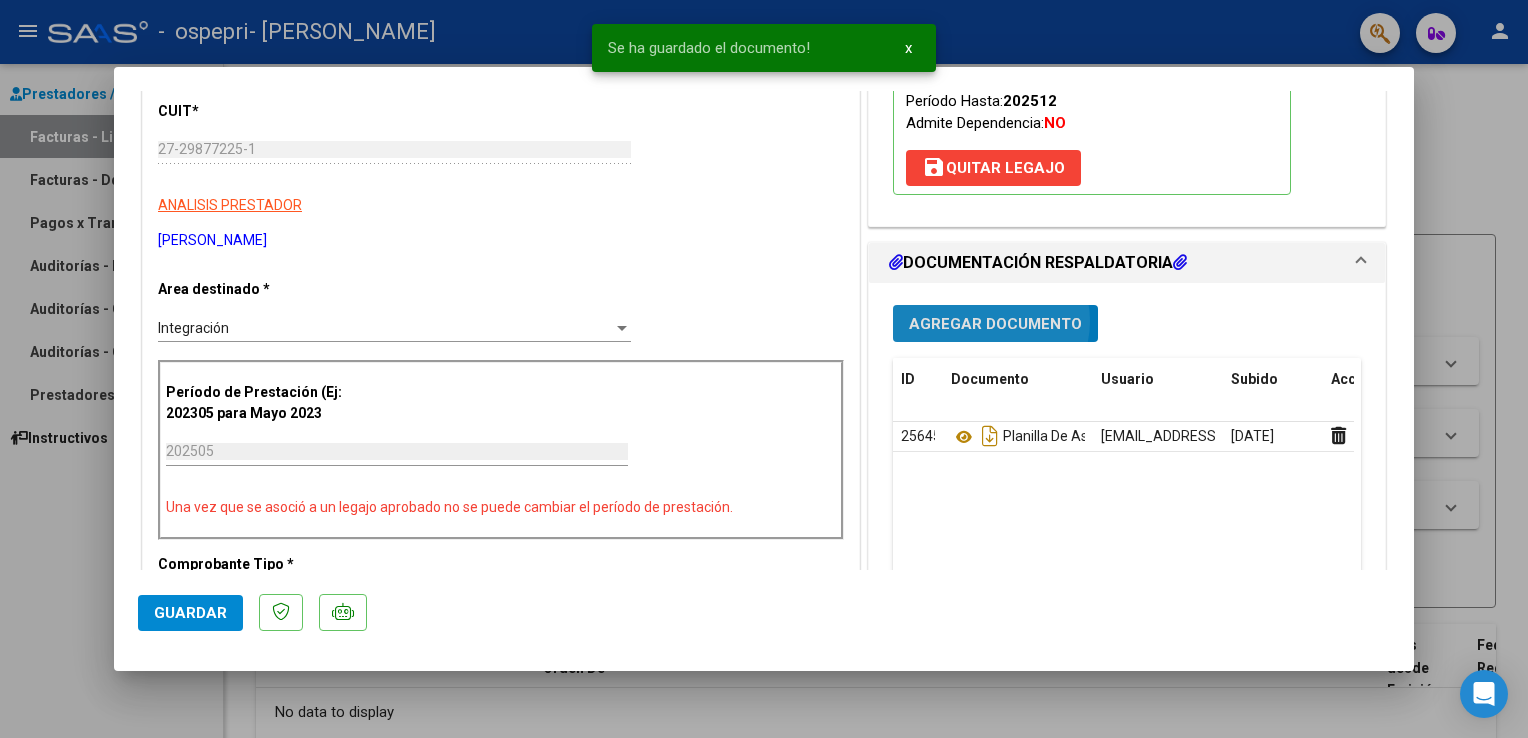 click on "Agregar Documento" at bounding box center [995, 324] 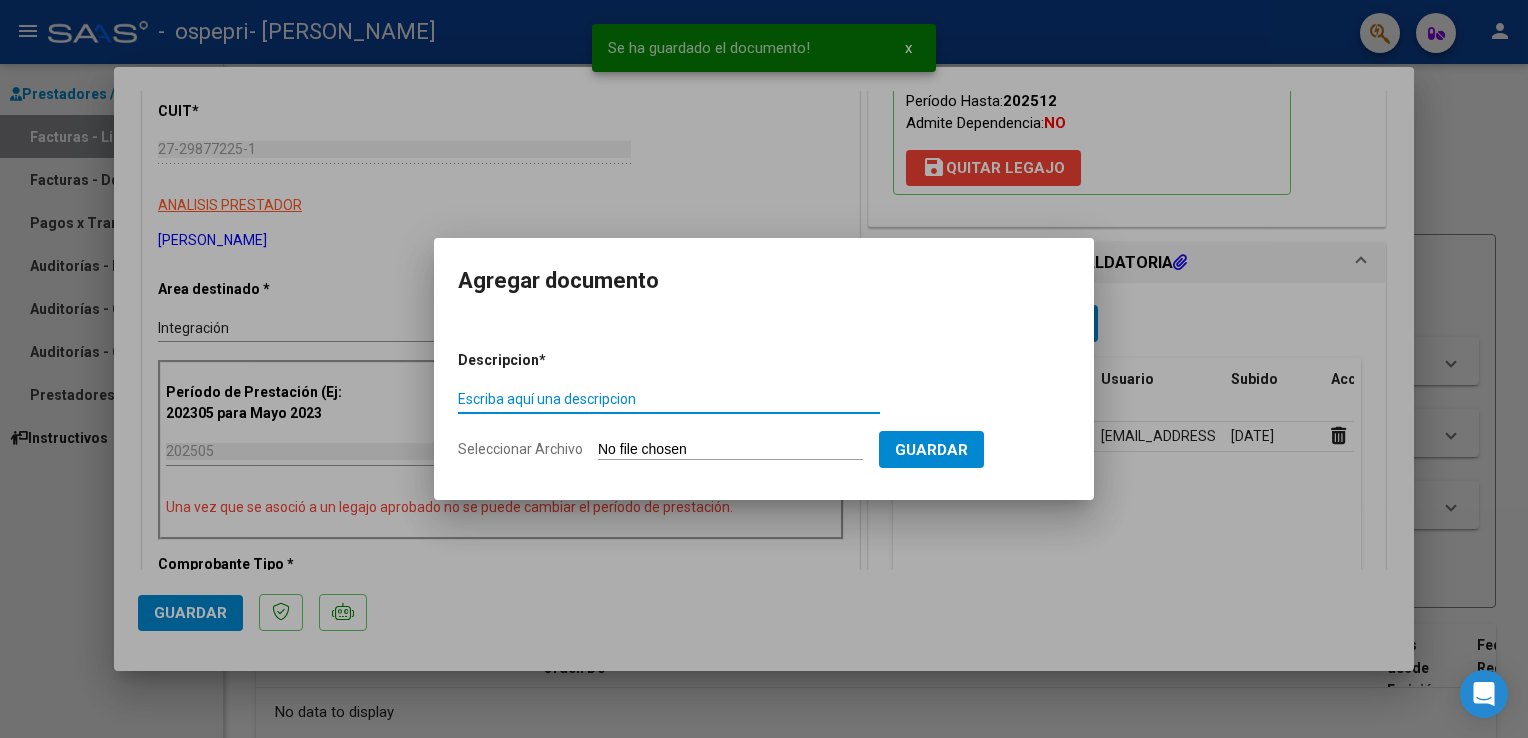 click on "Escriba aquí una descripcion" at bounding box center (669, 399) 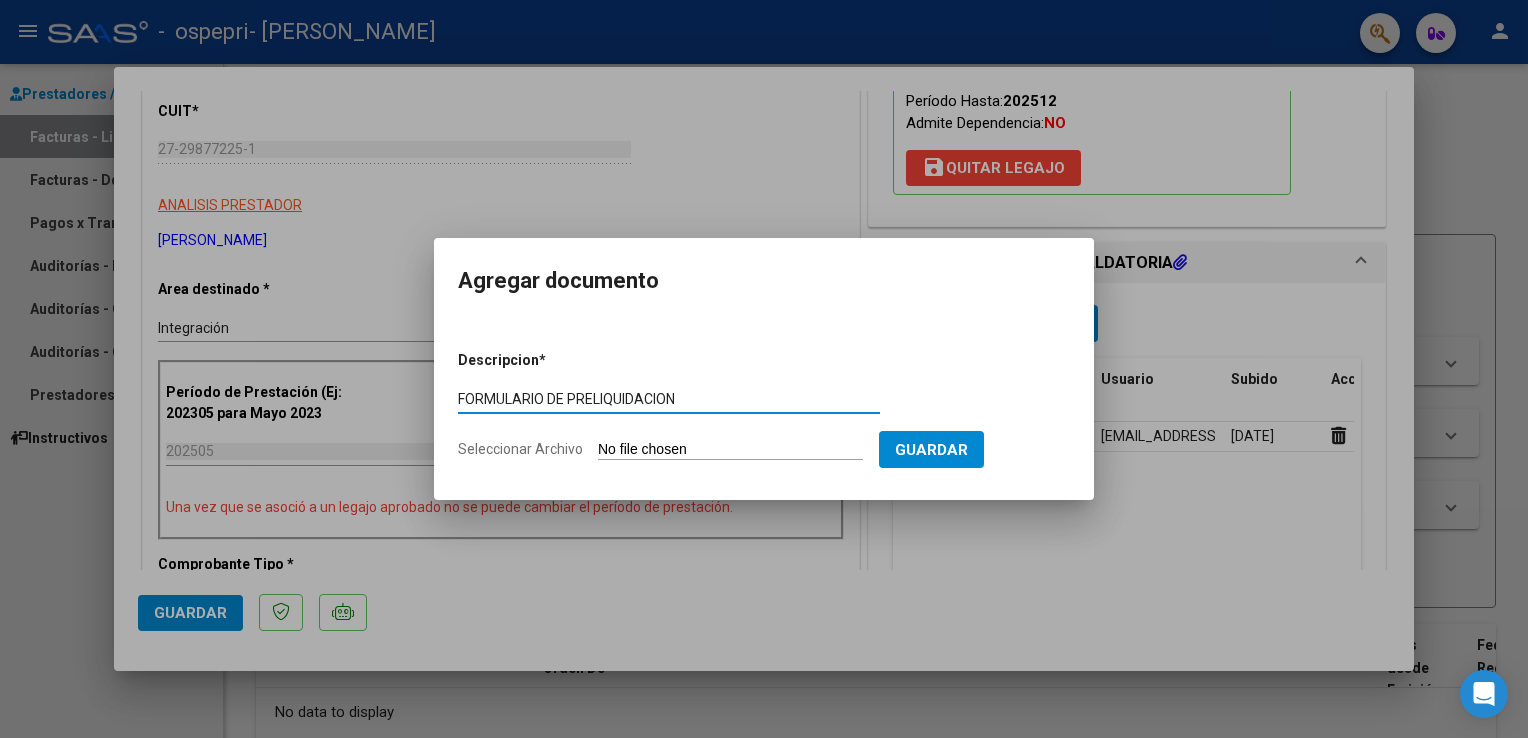 type on "FORMULARIO DE PRELIQUIDACION" 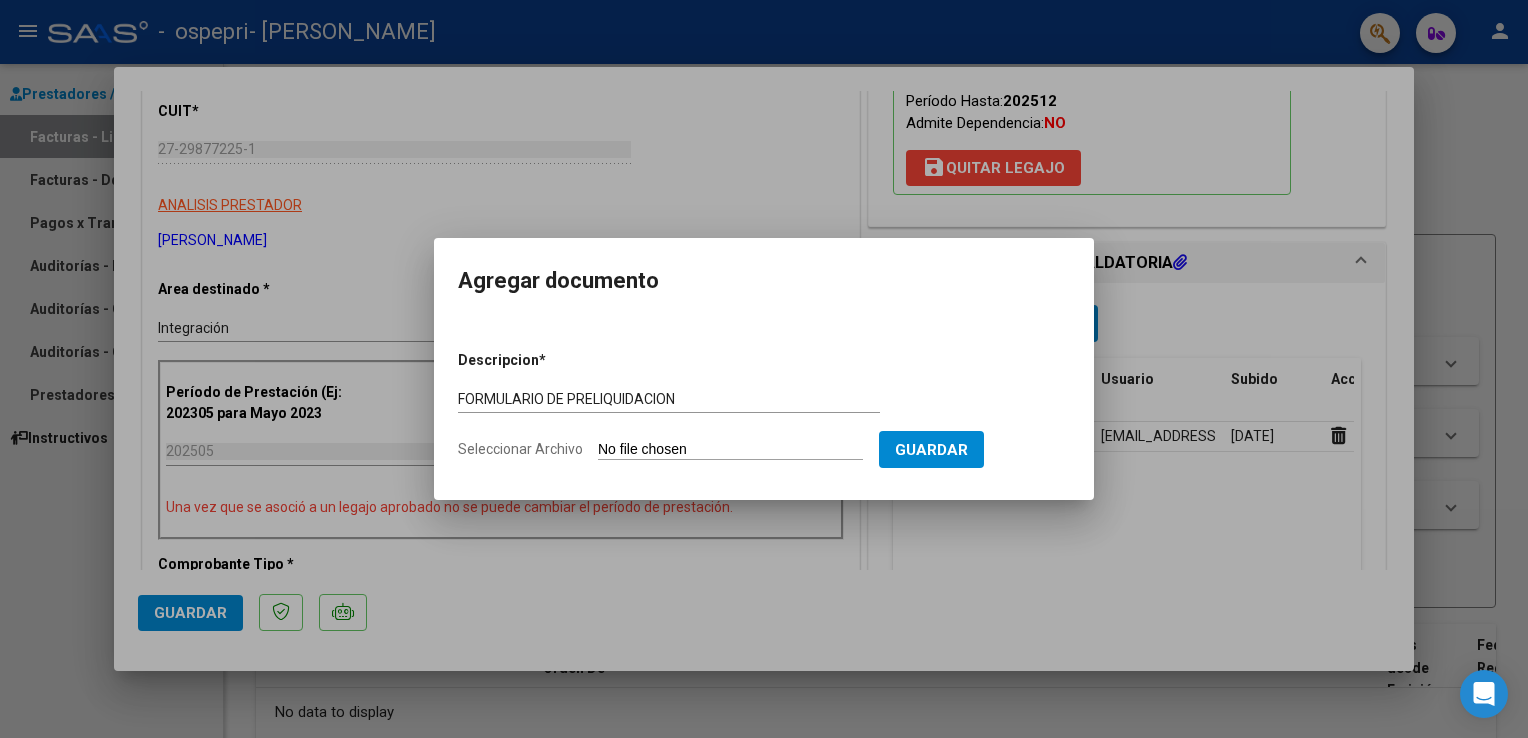 click on "Seleccionar Archivo" 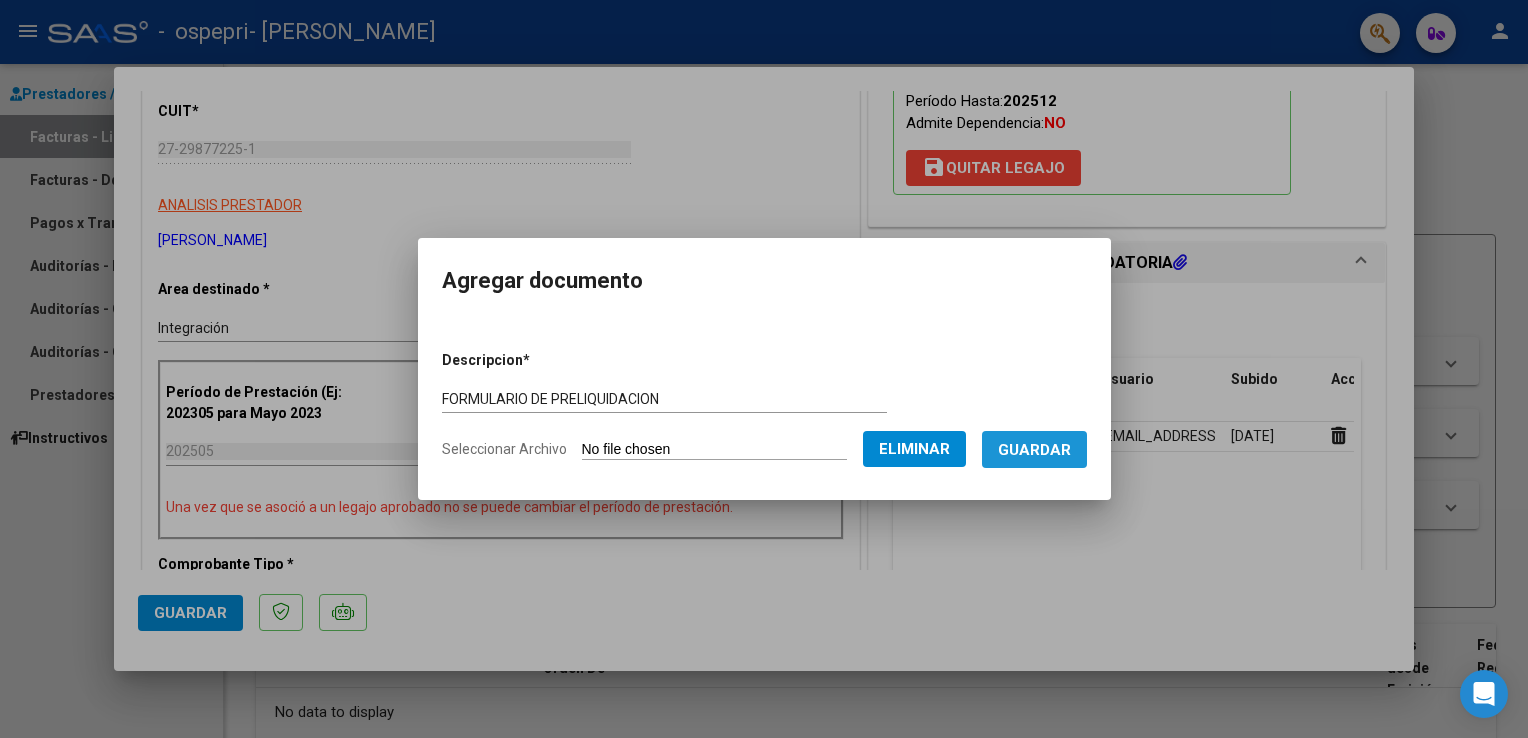 click on "Guardar" at bounding box center [1034, 450] 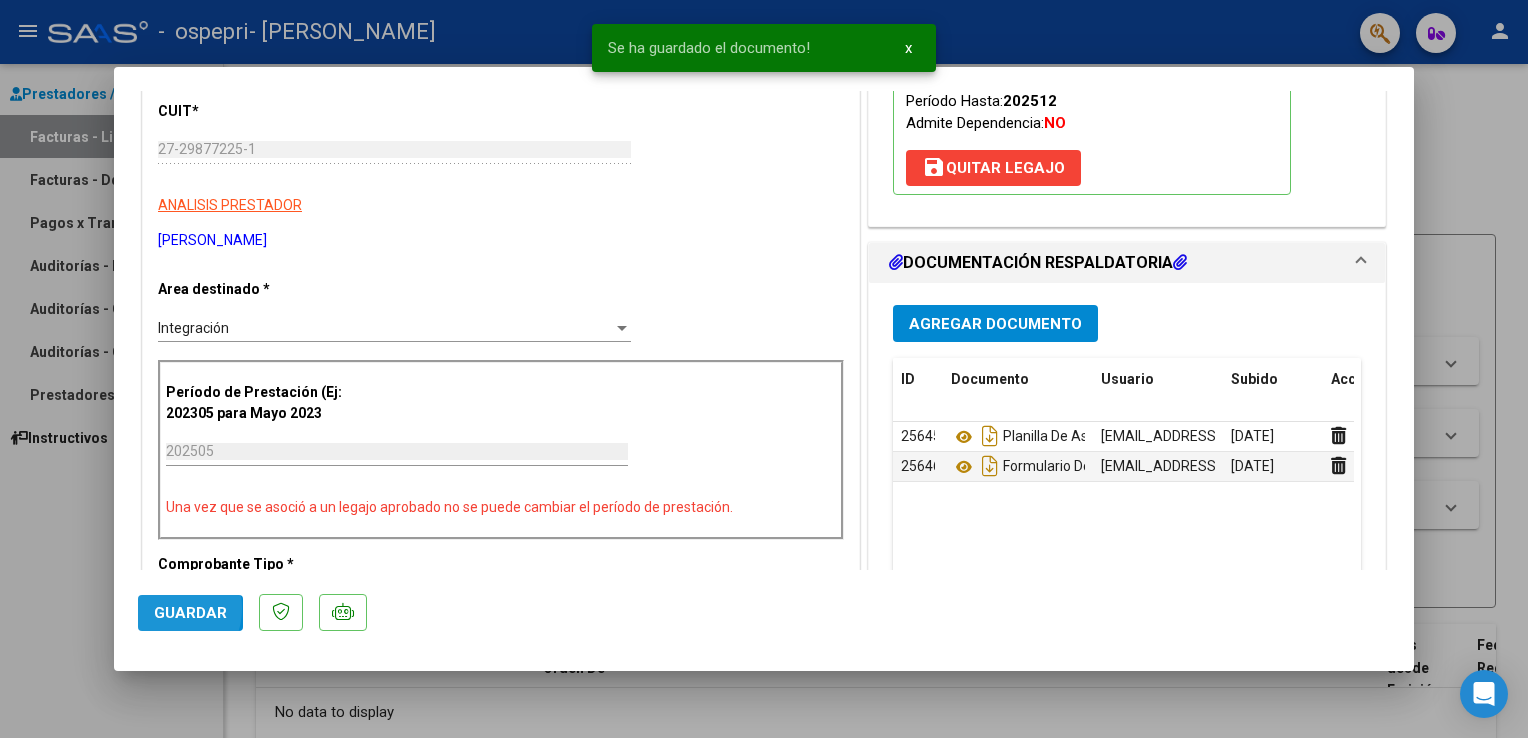 click on "Guardar" 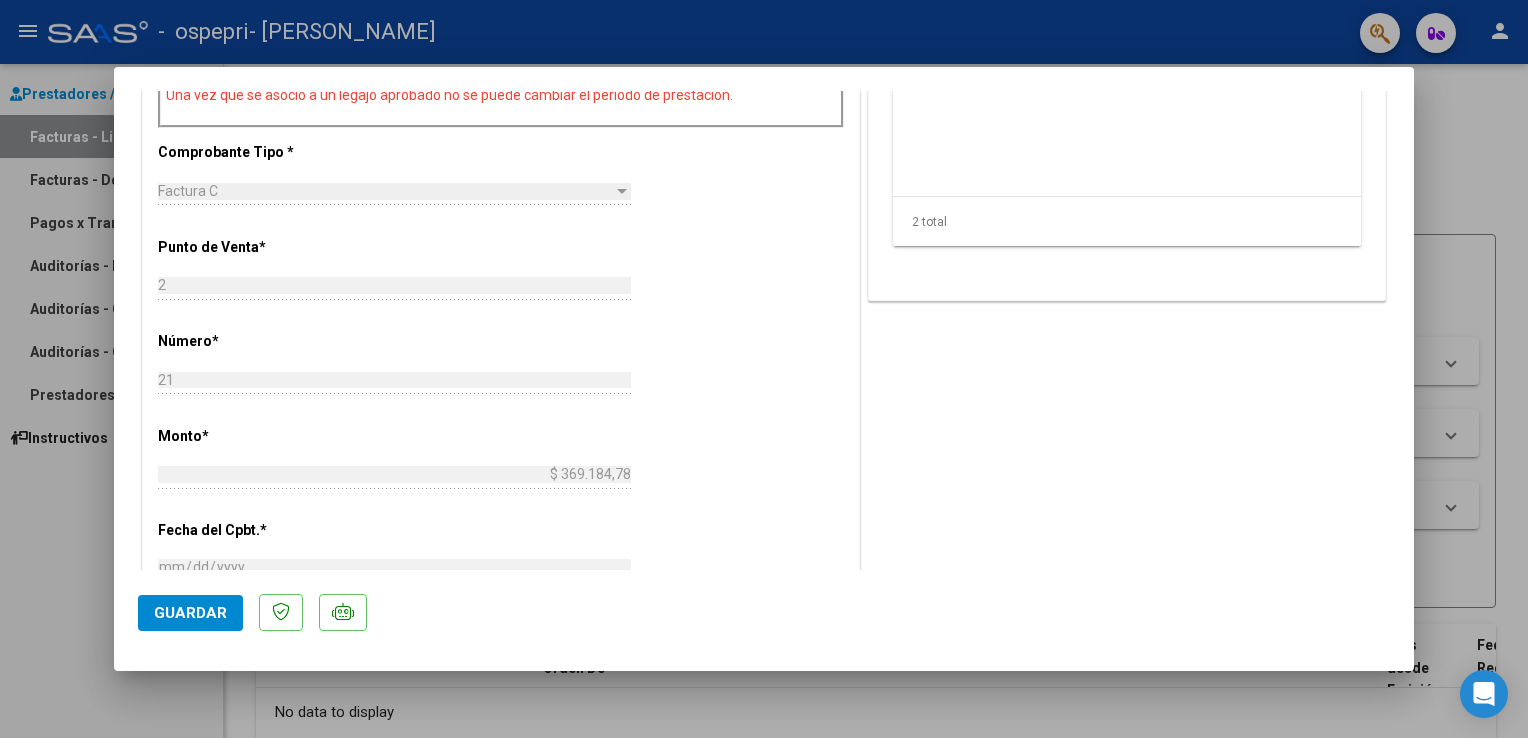 scroll, scrollTop: 780, scrollLeft: 0, axis: vertical 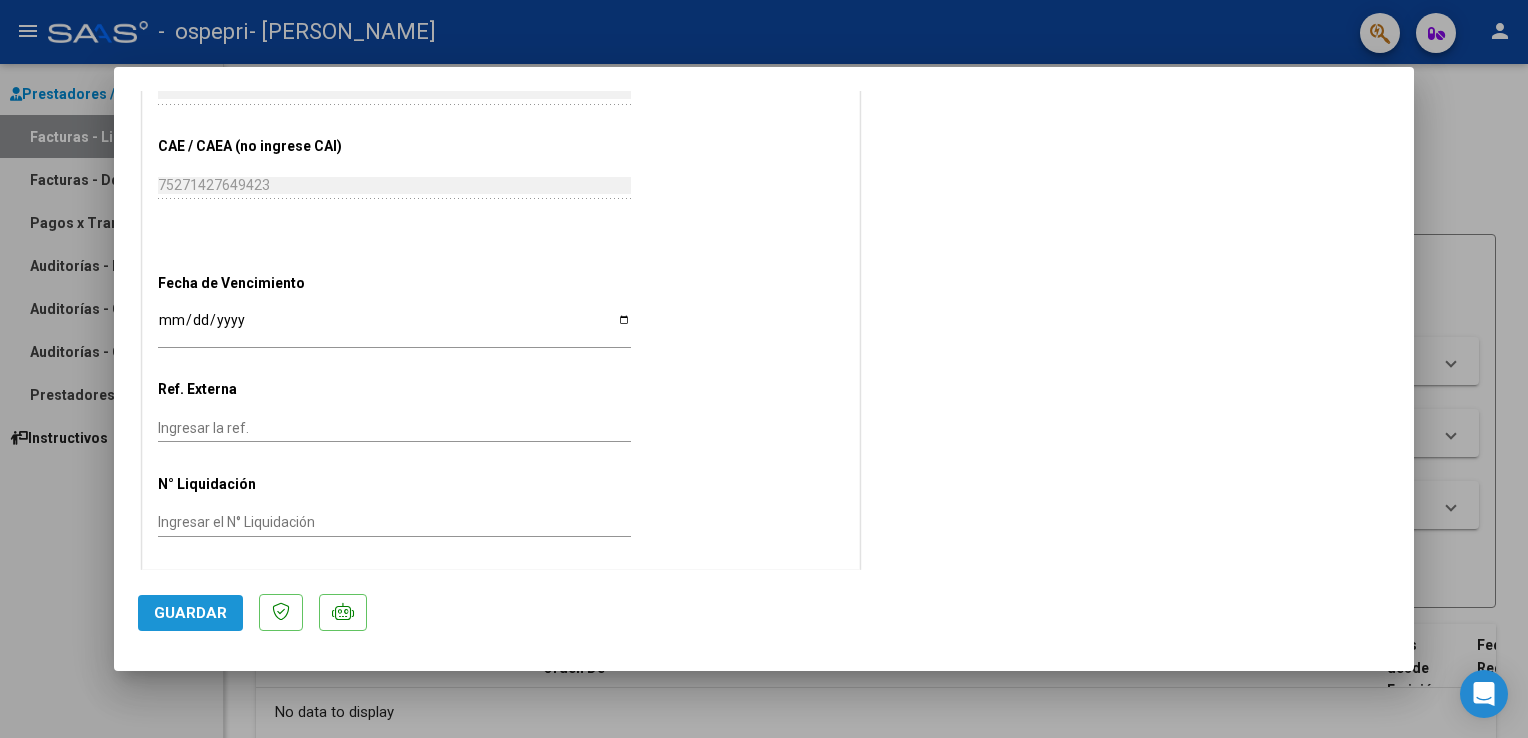 click on "Guardar" 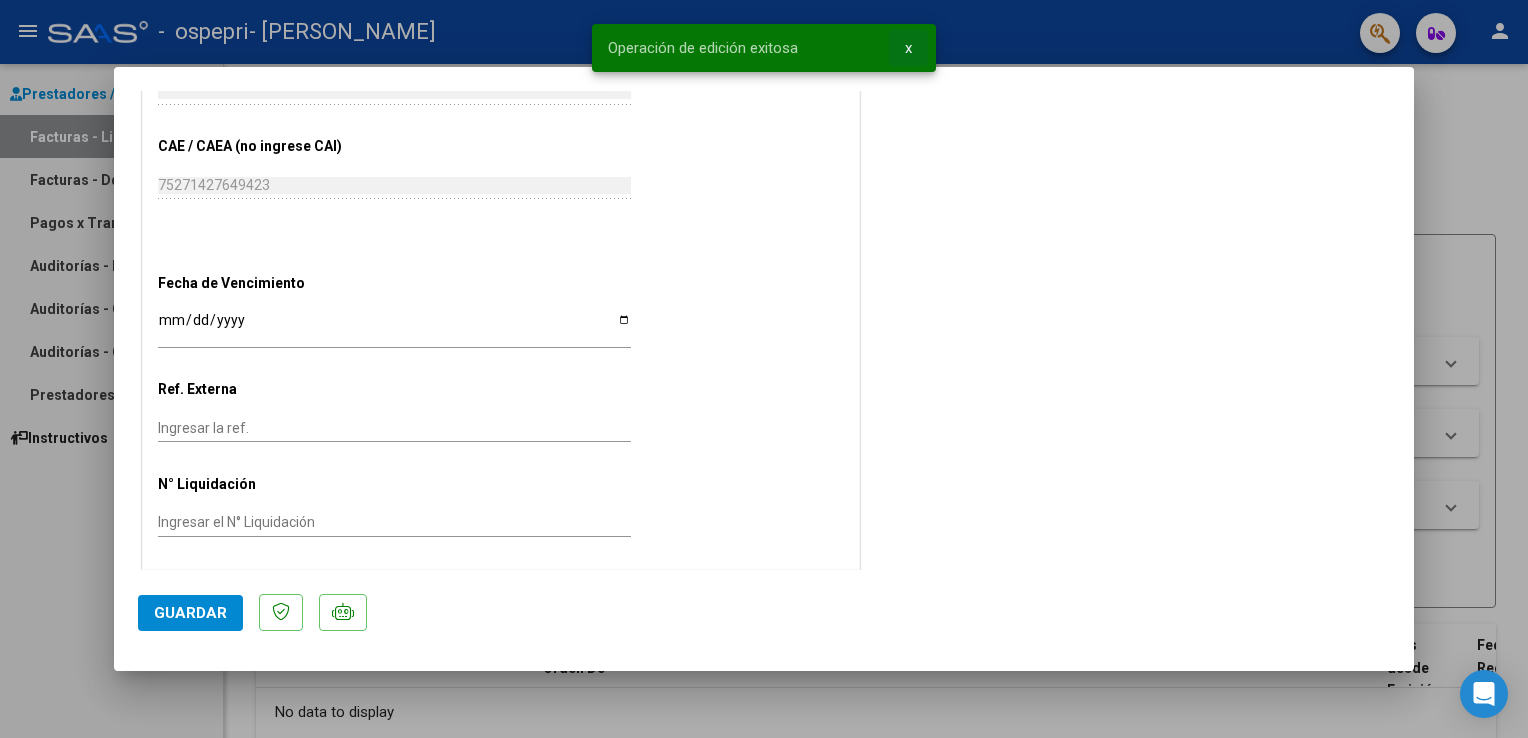 click on "x" at bounding box center [908, 48] 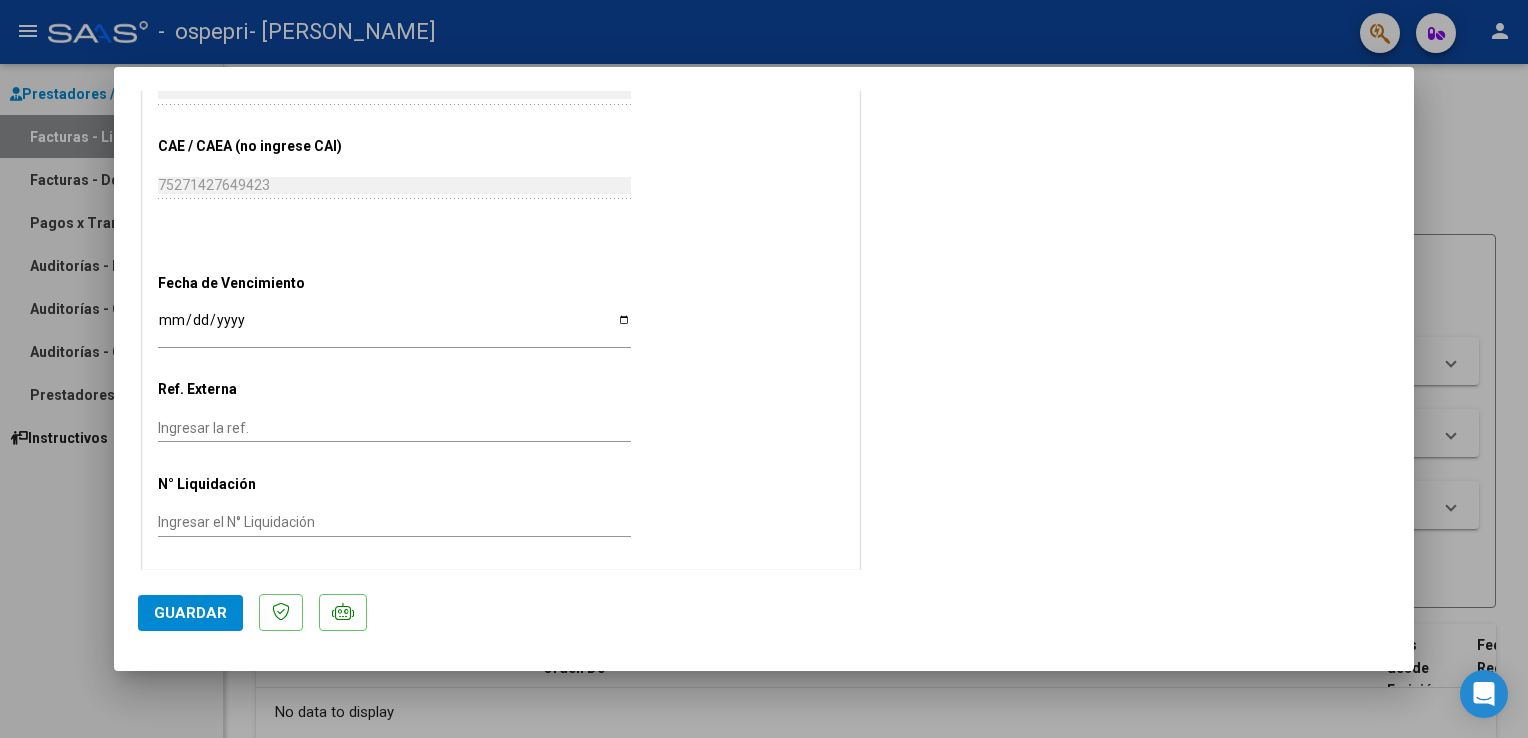 click at bounding box center [764, 369] 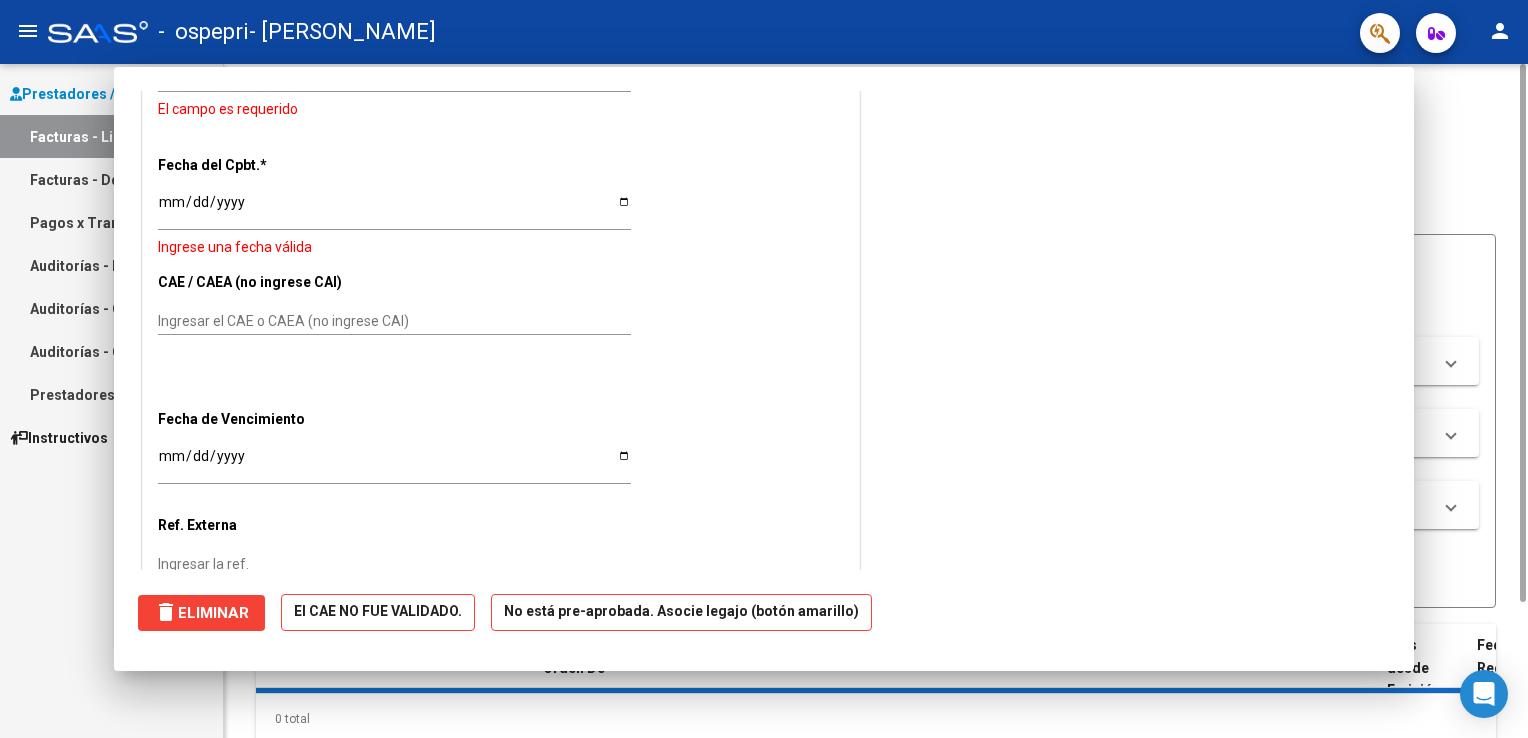 scroll, scrollTop: 0, scrollLeft: 0, axis: both 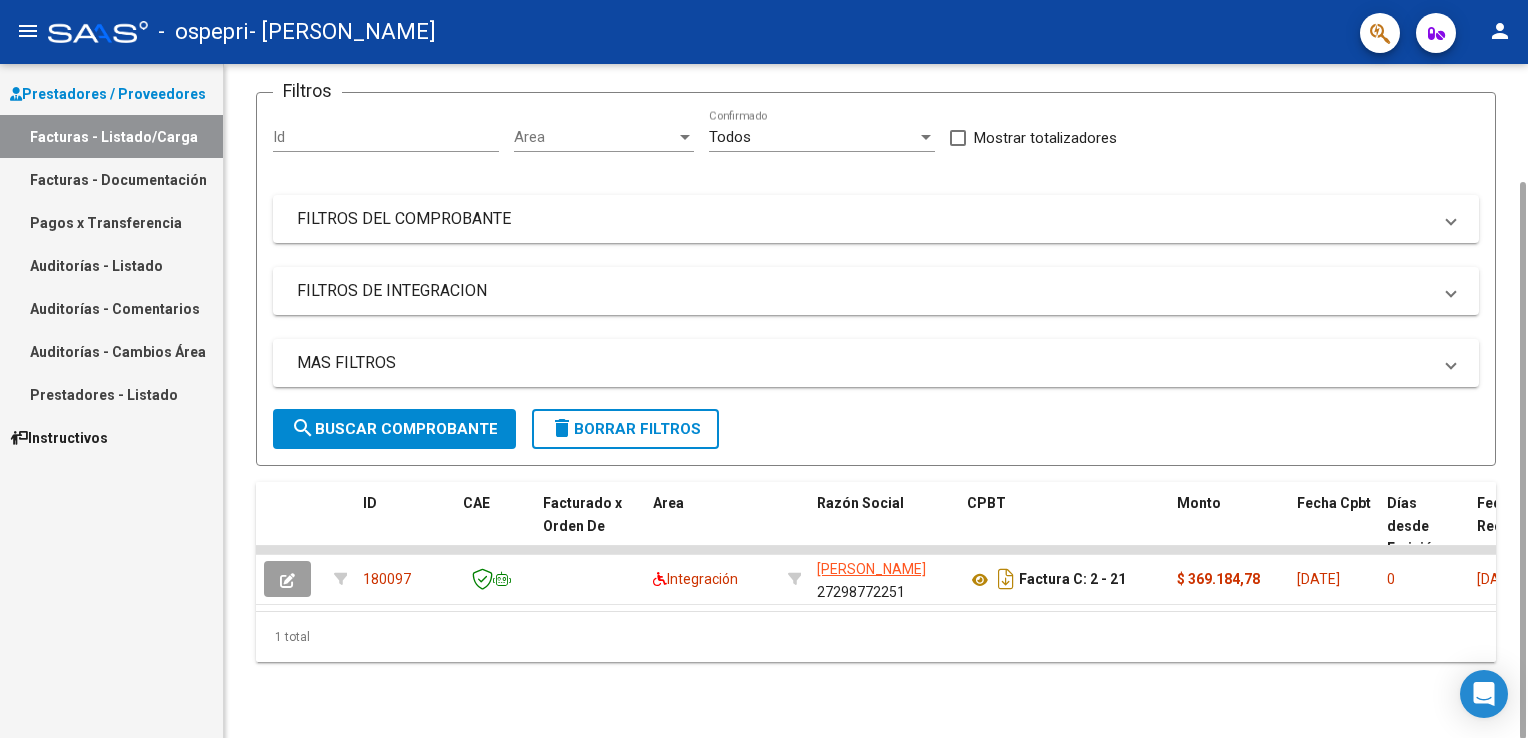 drag, startPoint x: 1517, startPoint y: 400, endPoint x: 1531, endPoint y: 530, distance: 130.75168 